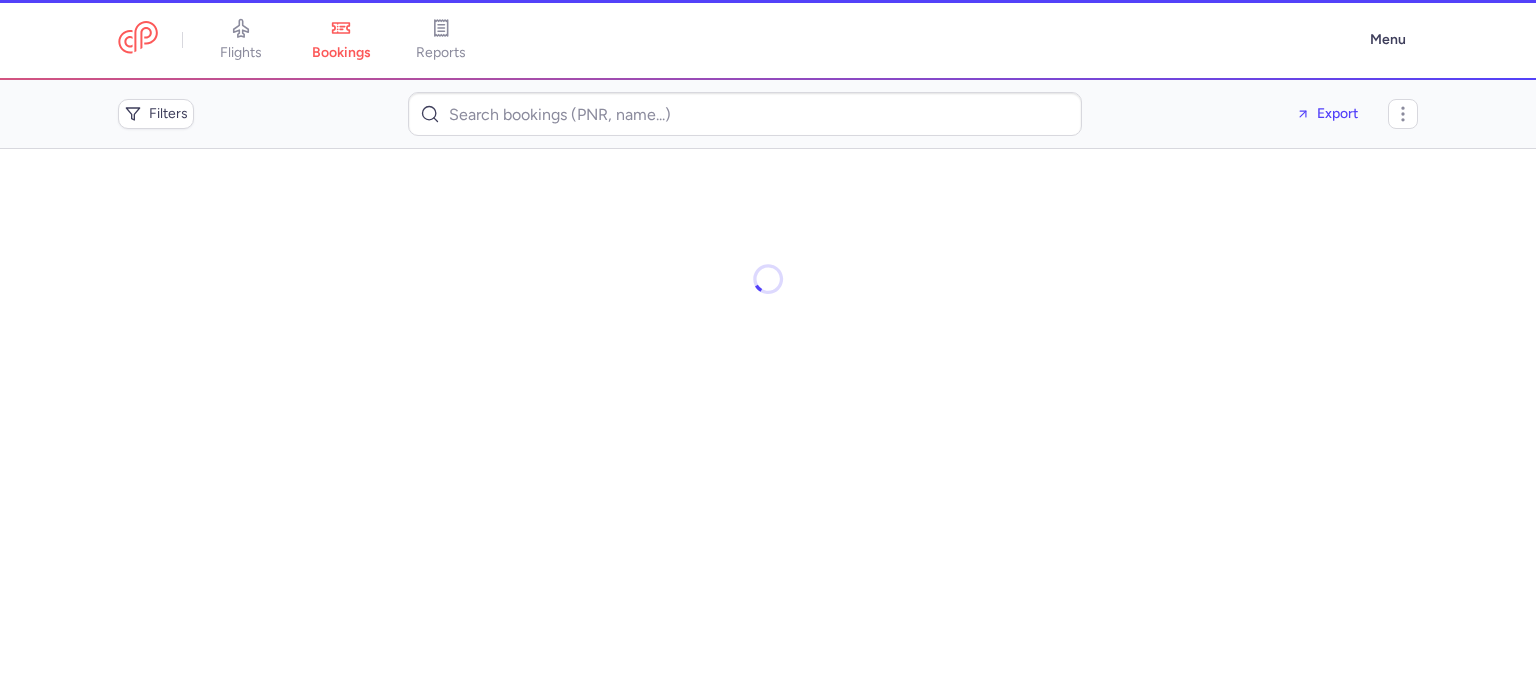 scroll, scrollTop: 0, scrollLeft: 0, axis: both 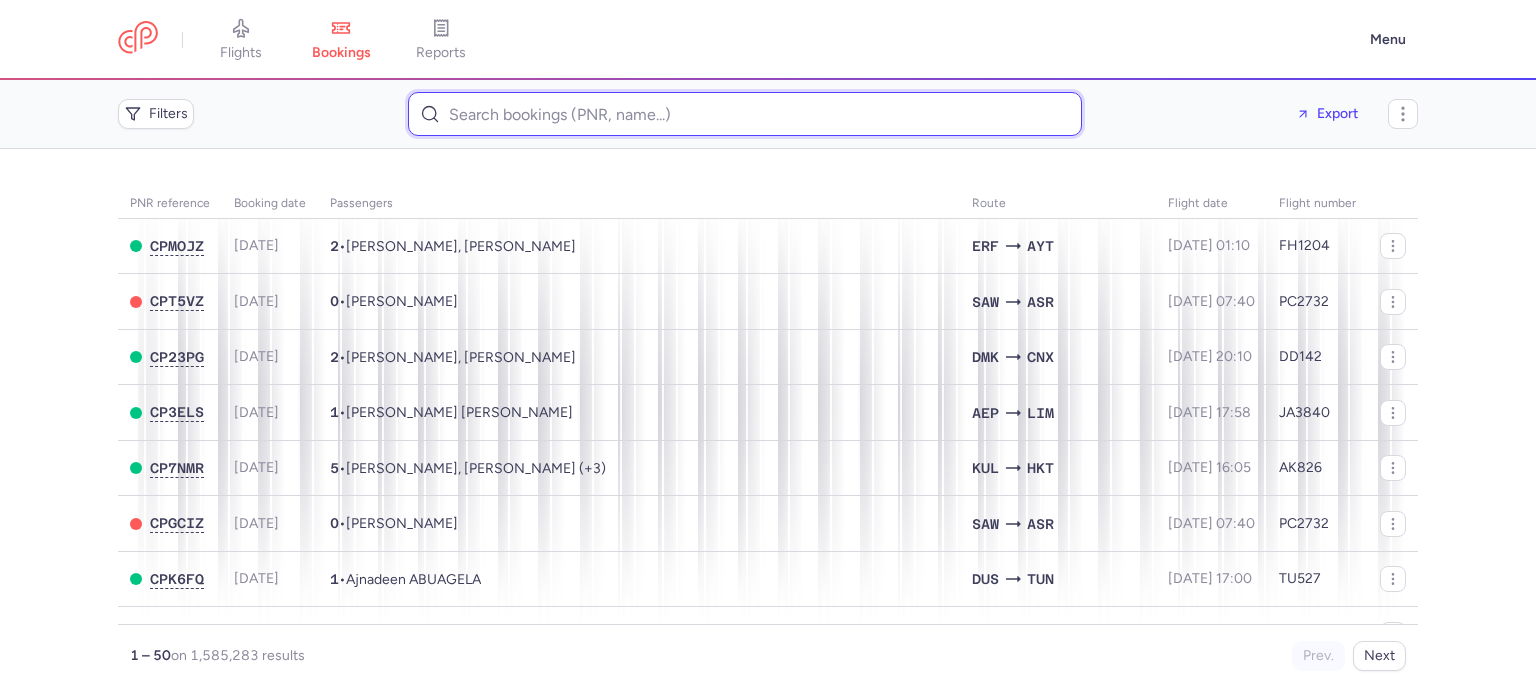 click at bounding box center (745, 114) 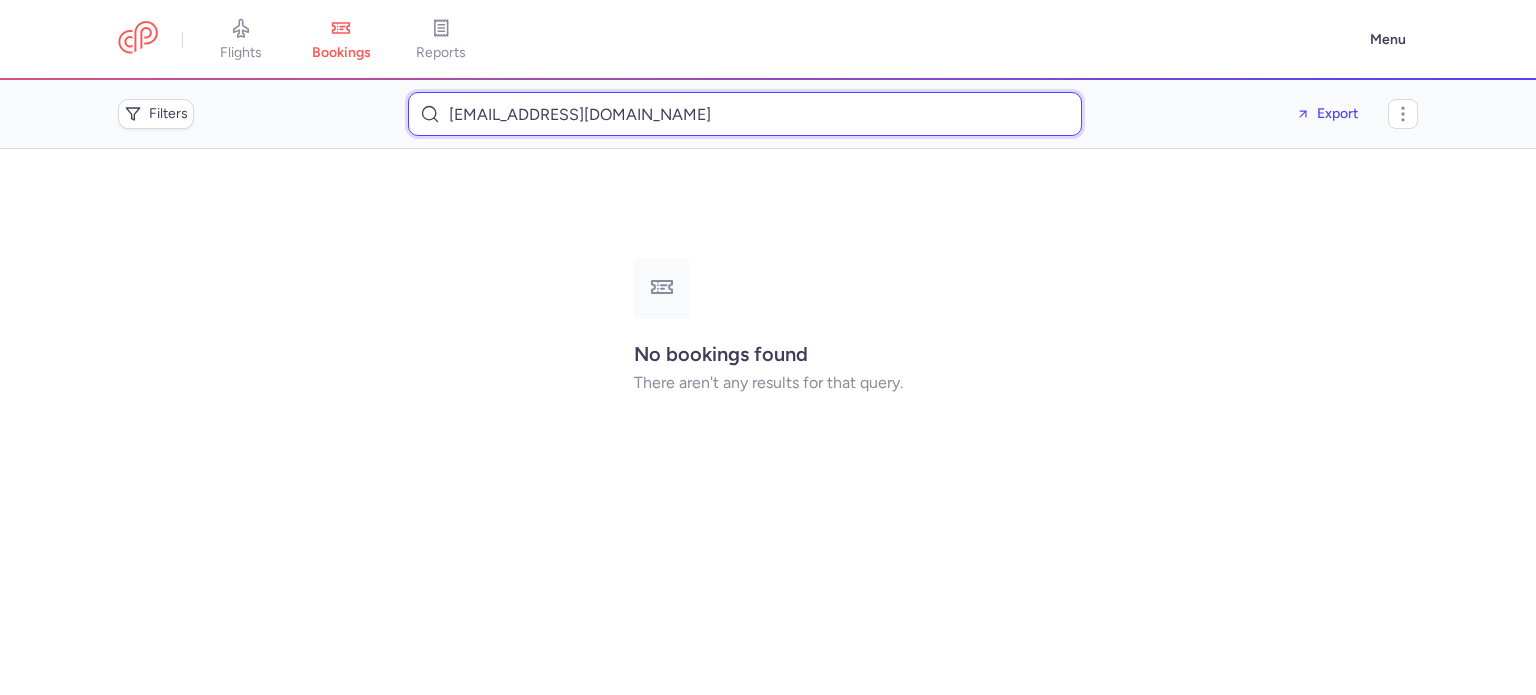 click on "[EMAIL_ADDRESS][DOMAIN_NAME]" at bounding box center (745, 114) 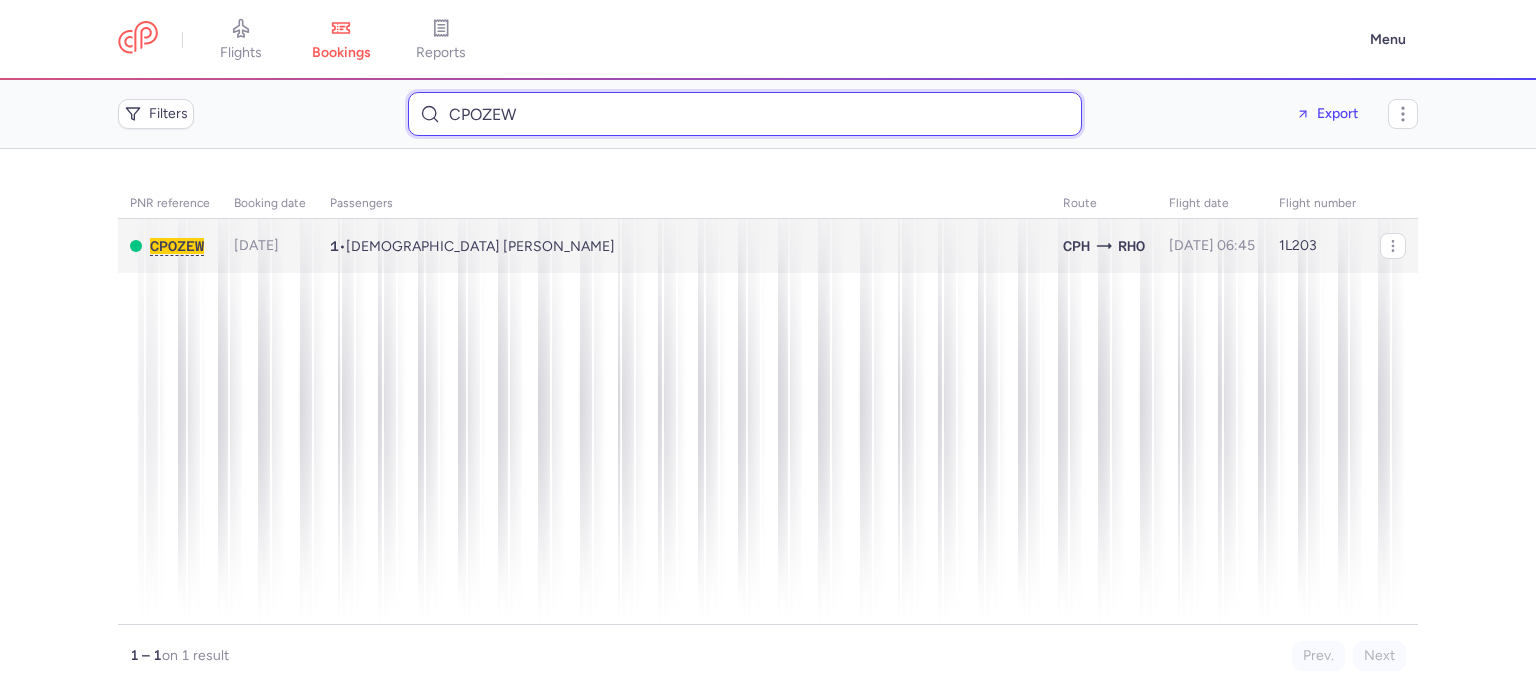 type on "CPOZEW" 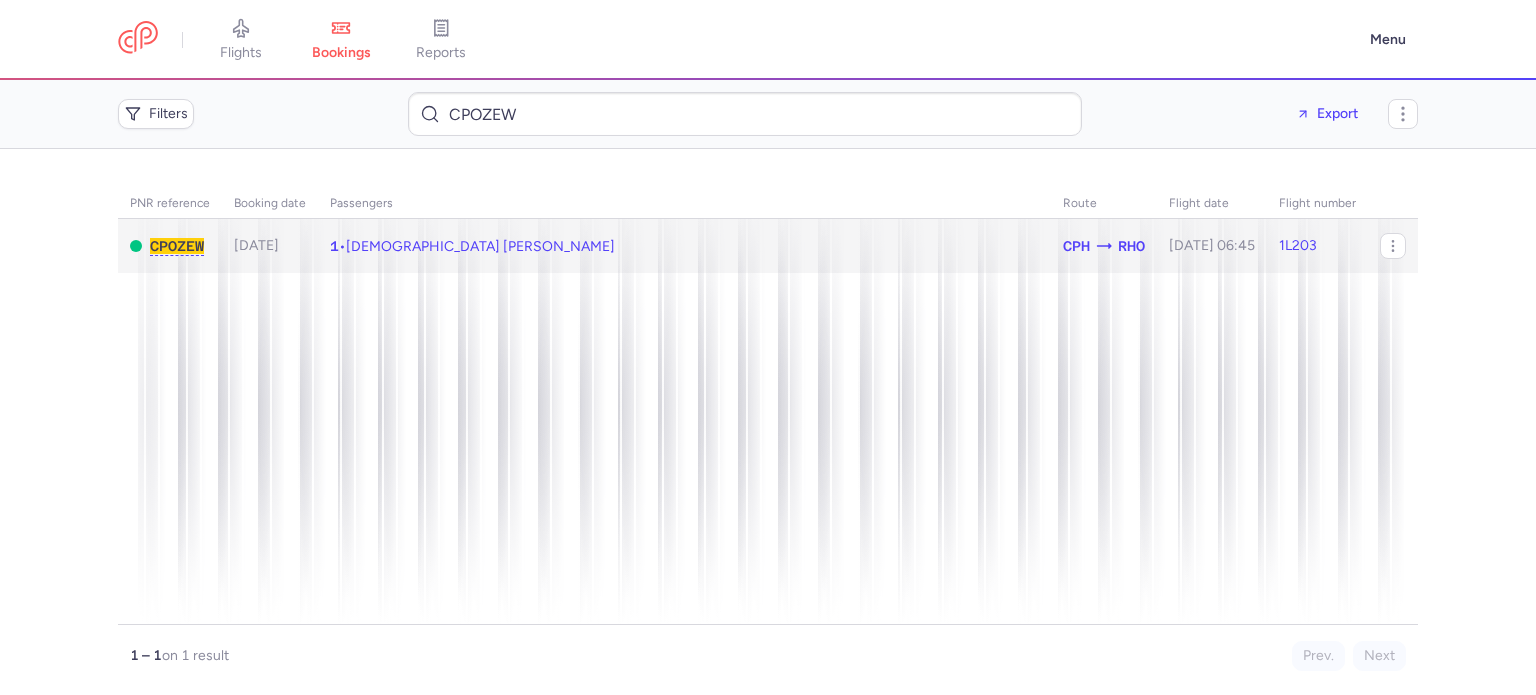 click on "1  •  Chinedu Victor OBIORA" 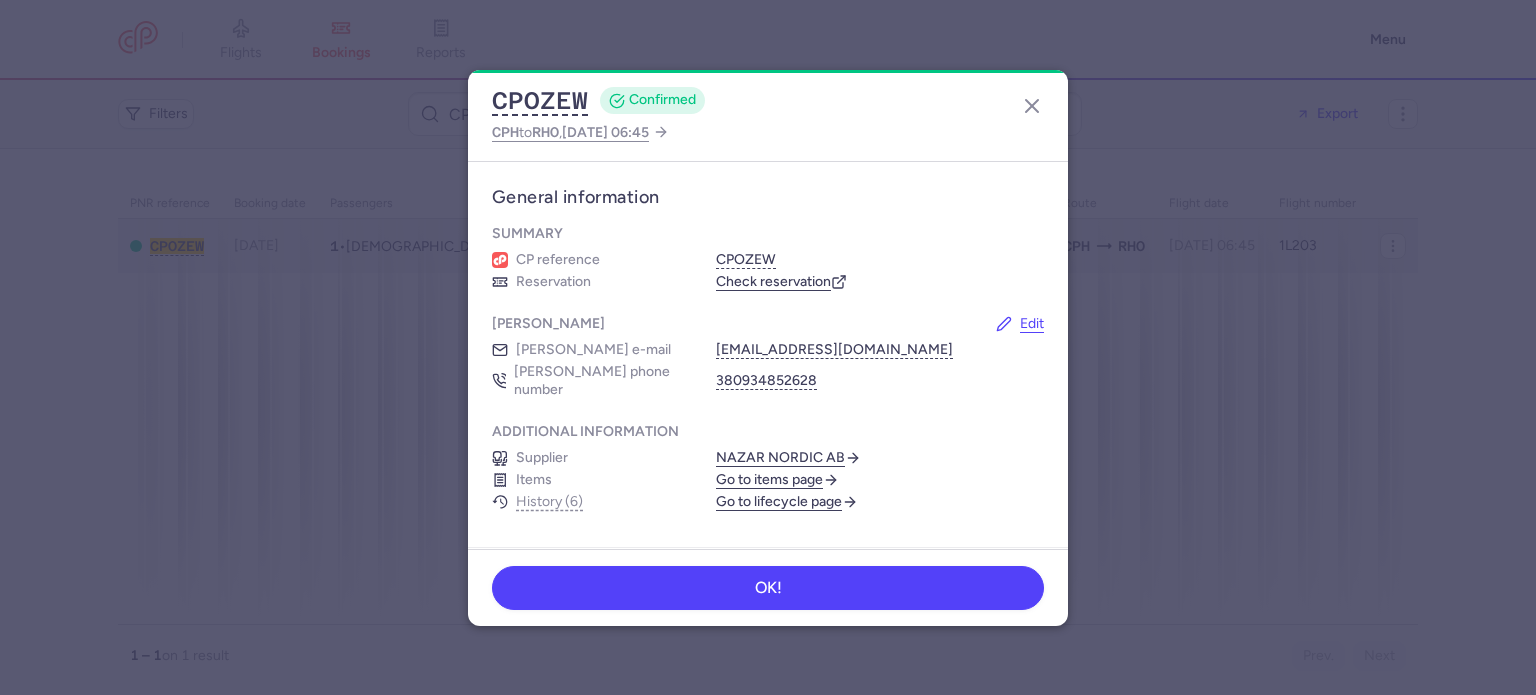 type 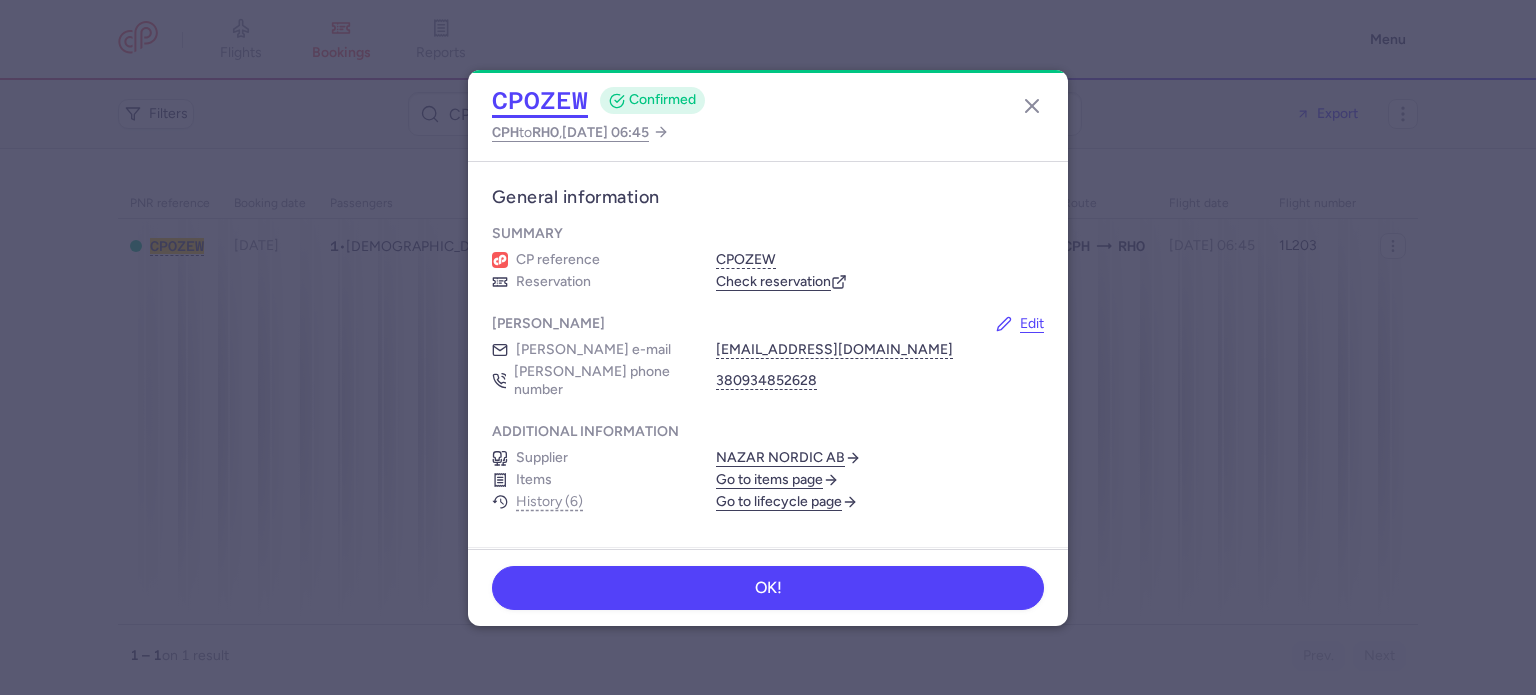 click on "CPOZEW" 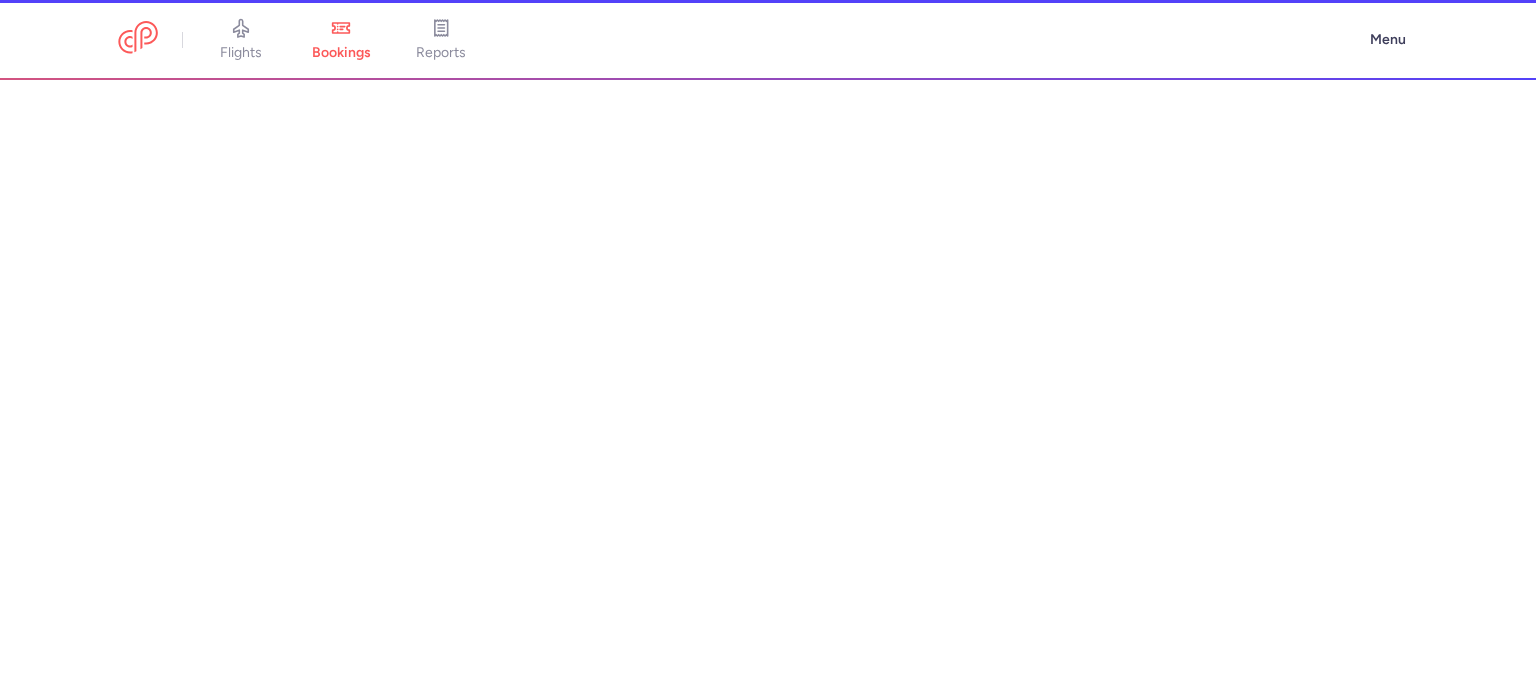 scroll, scrollTop: 0, scrollLeft: 0, axis: both 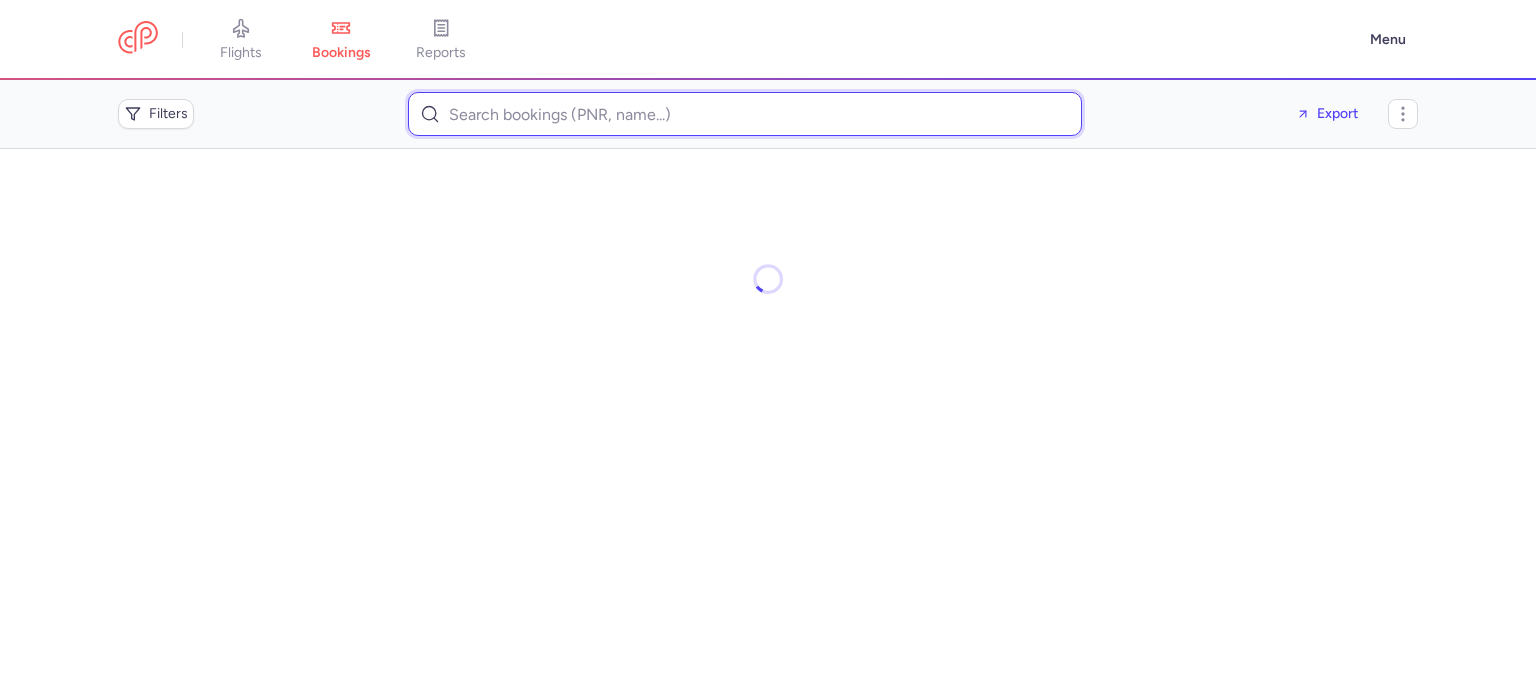 click at bounding box center (745, 114) 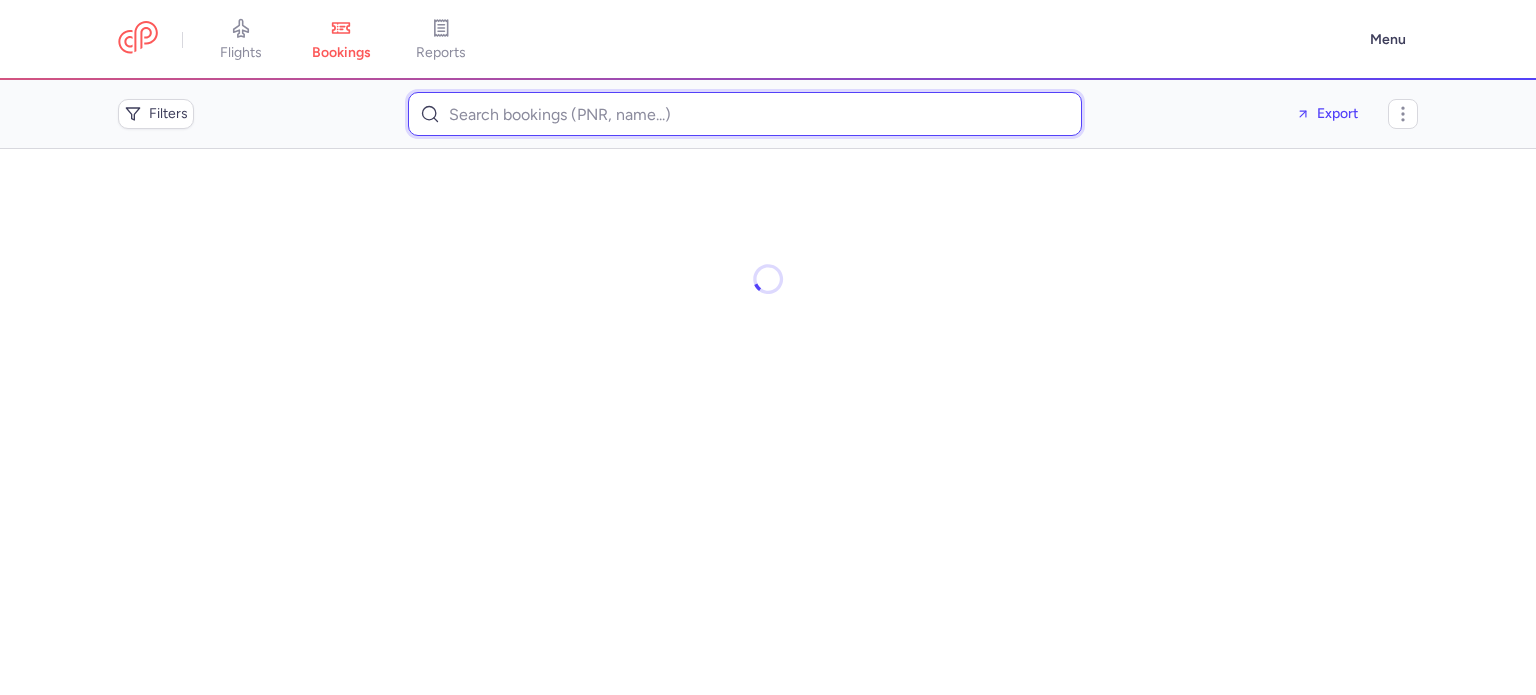 paste on "nafia aslihan gurisik" 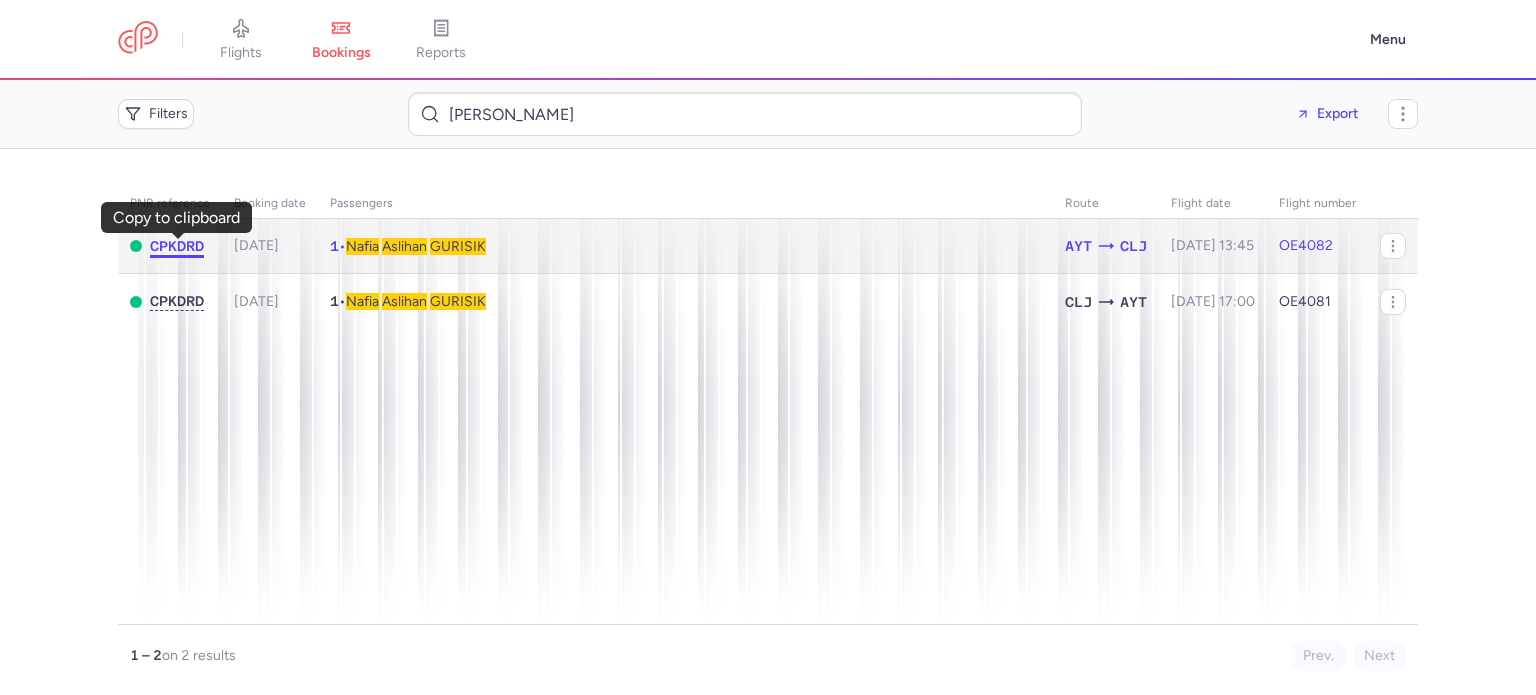 click on "CPKDRD" 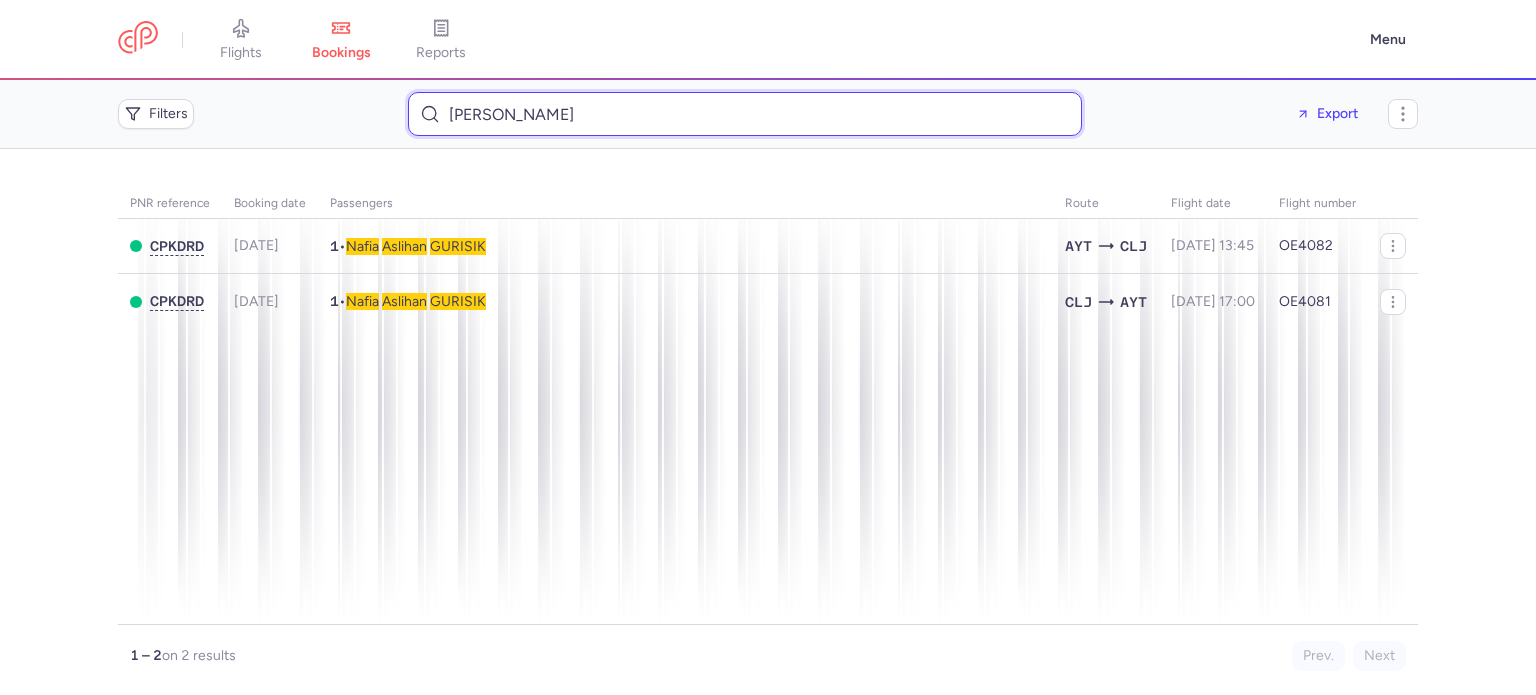 click on "nafia aslihan gurisik" at bounding box center (745, 114) 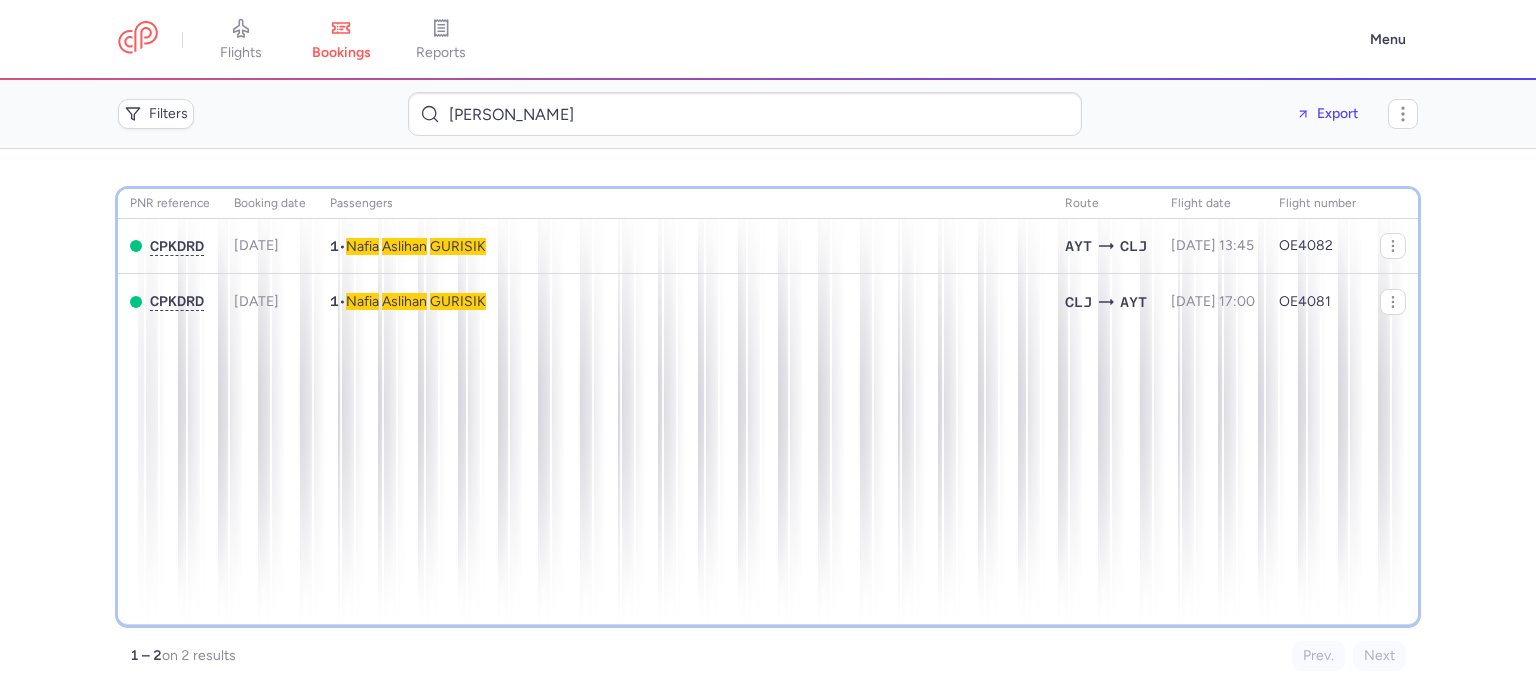 click on "PNR reference Booking date Passengers Route flight date Flight number CPKDRD 2025-07-11 1  •  Nafia   Aslihan   GURISIK  AYT  CLJ 2025-07-31, 13:45  OE4082  CPKDRD 2025-07-11 1  •  Nafia   Aslihan   GURISIK  CLJ  AYT 2025-07-24, 17:00  OE4081" at bounding box center (768, 407) 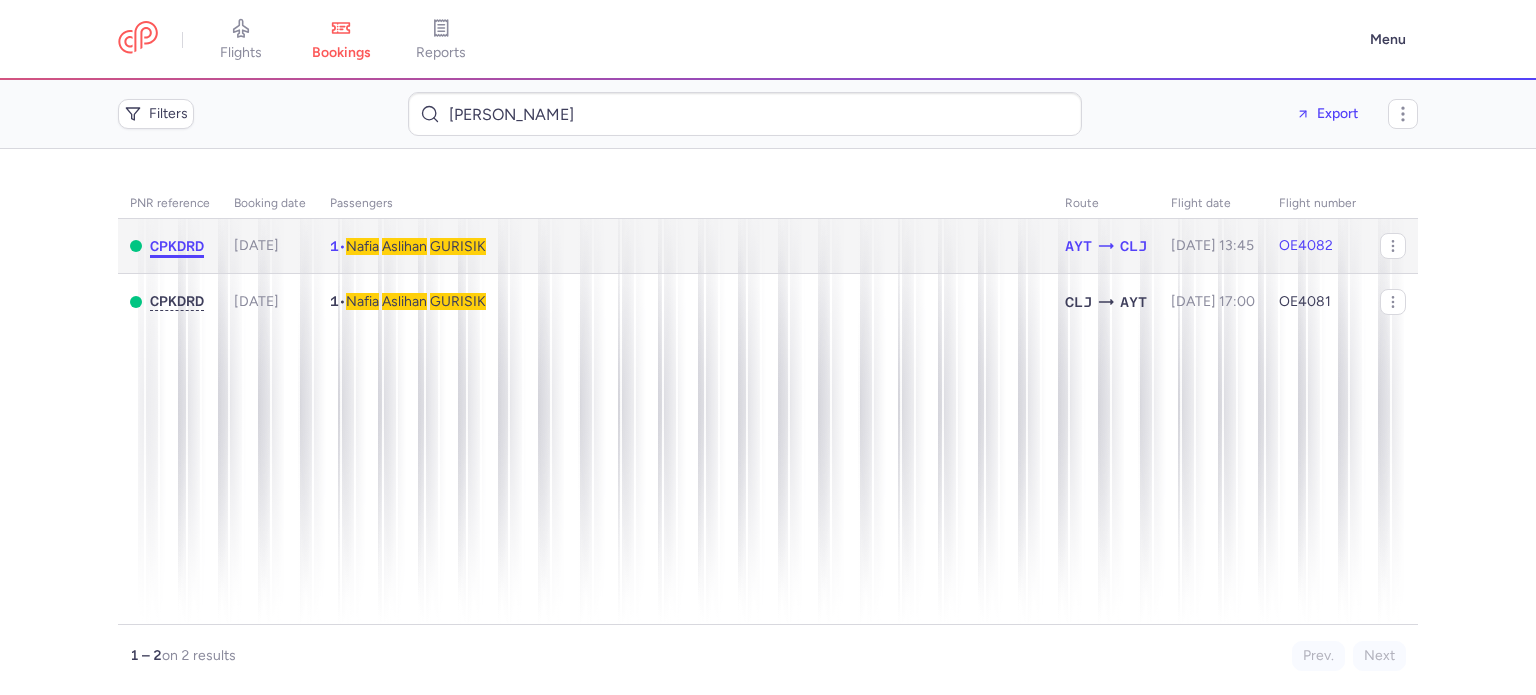 click on "CPKDRD" 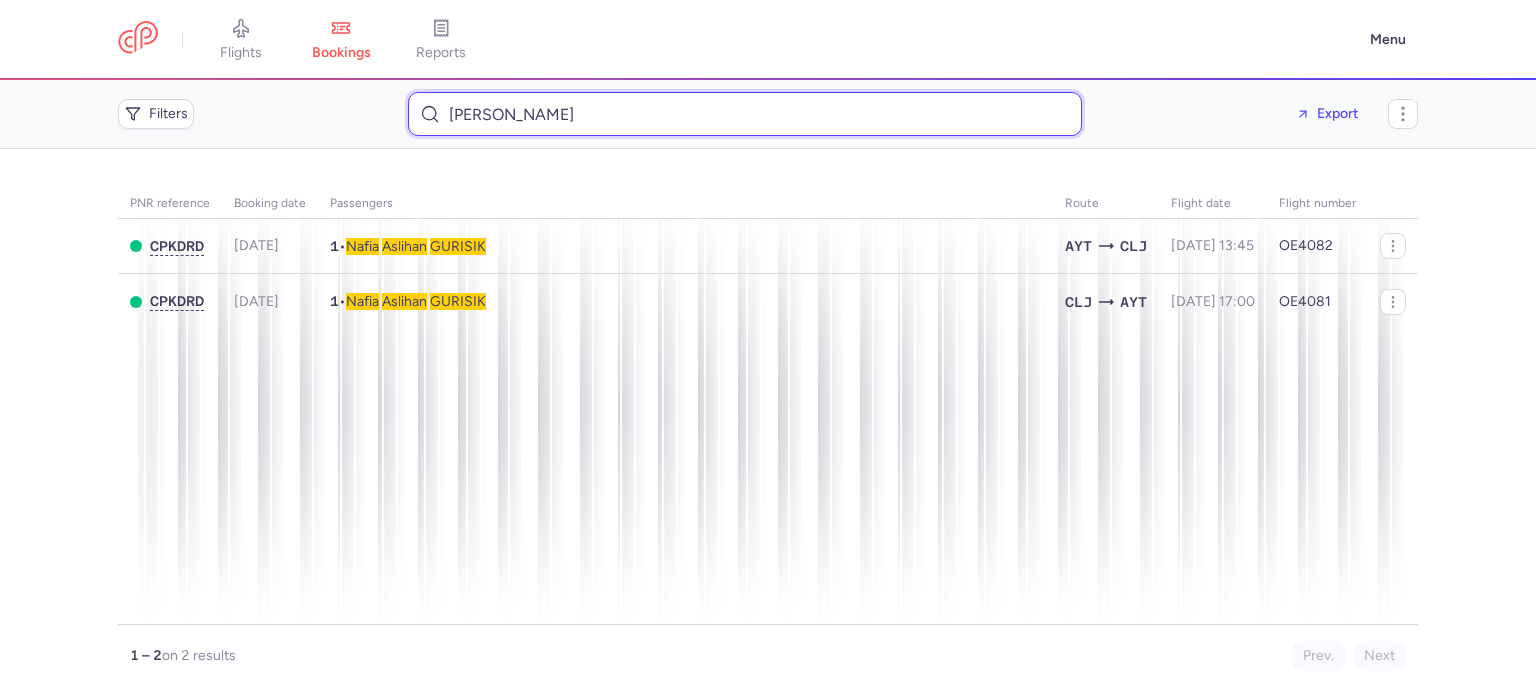 click on "nafia aslihan gurisik" at bounding box center [745, 114] 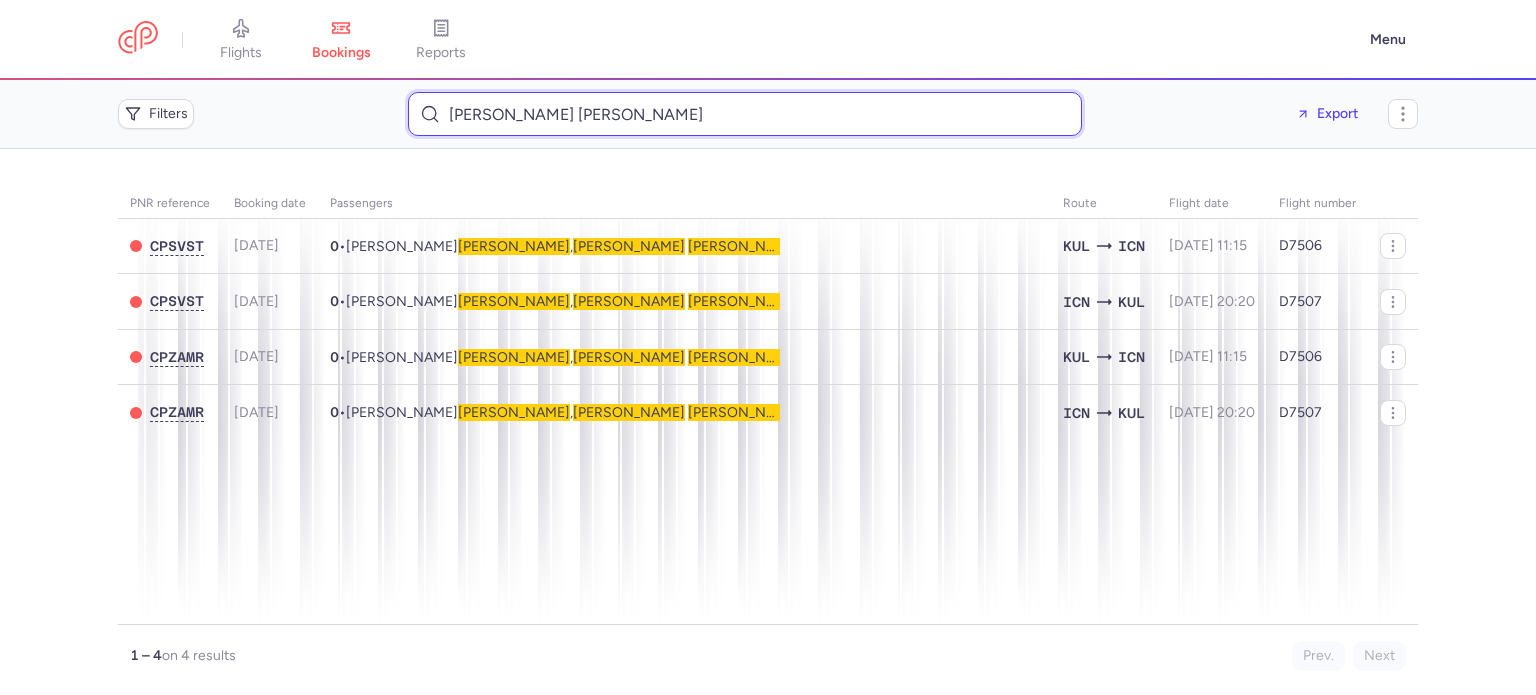 type on "Joseph David Ortiz" 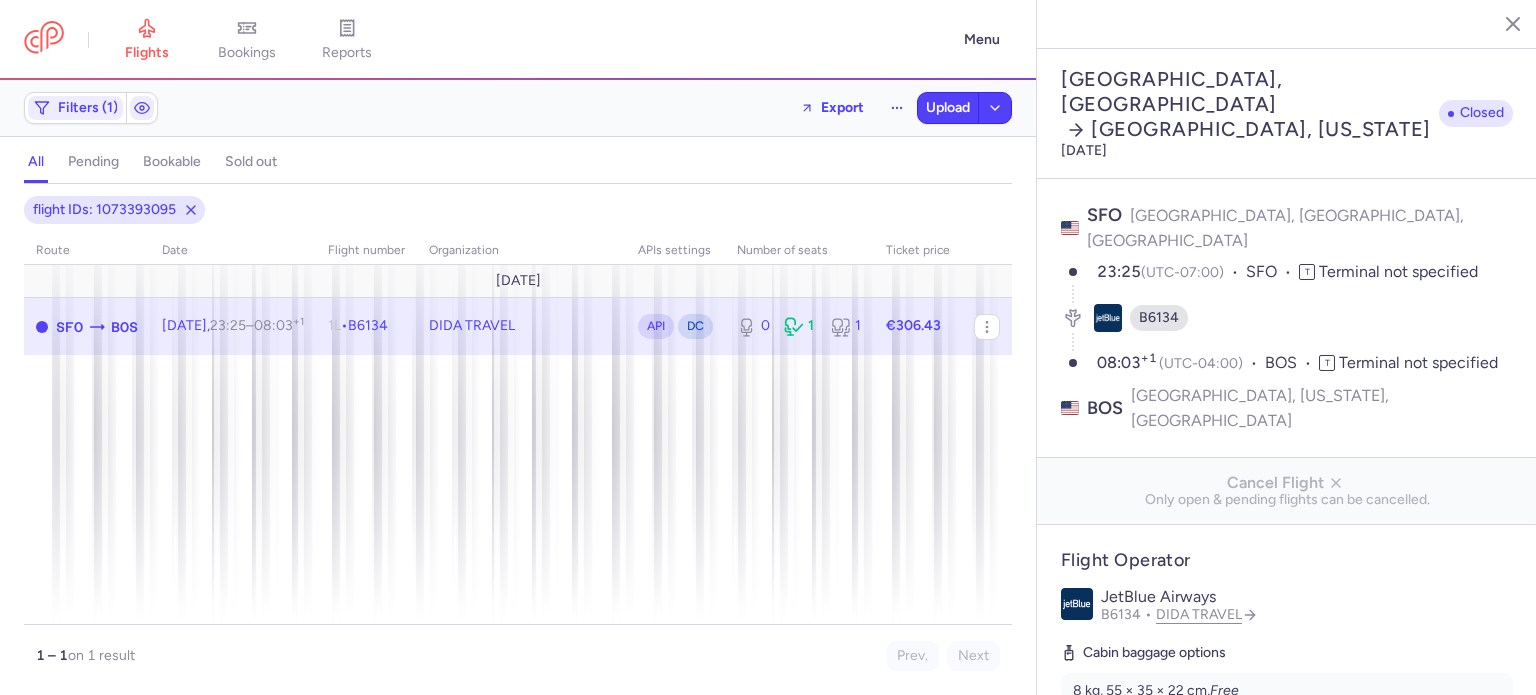 select on "days" 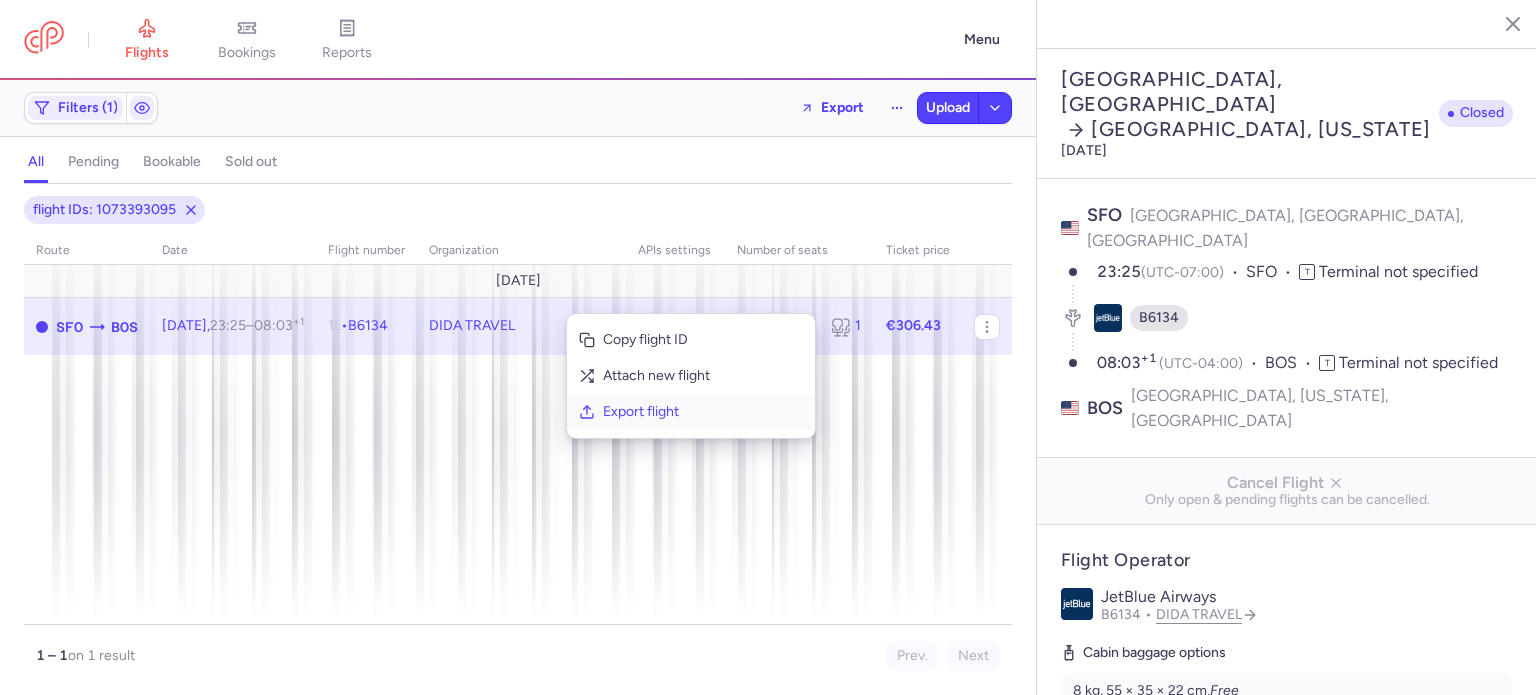 click on "Export flight" at bounding box center [703, 412] 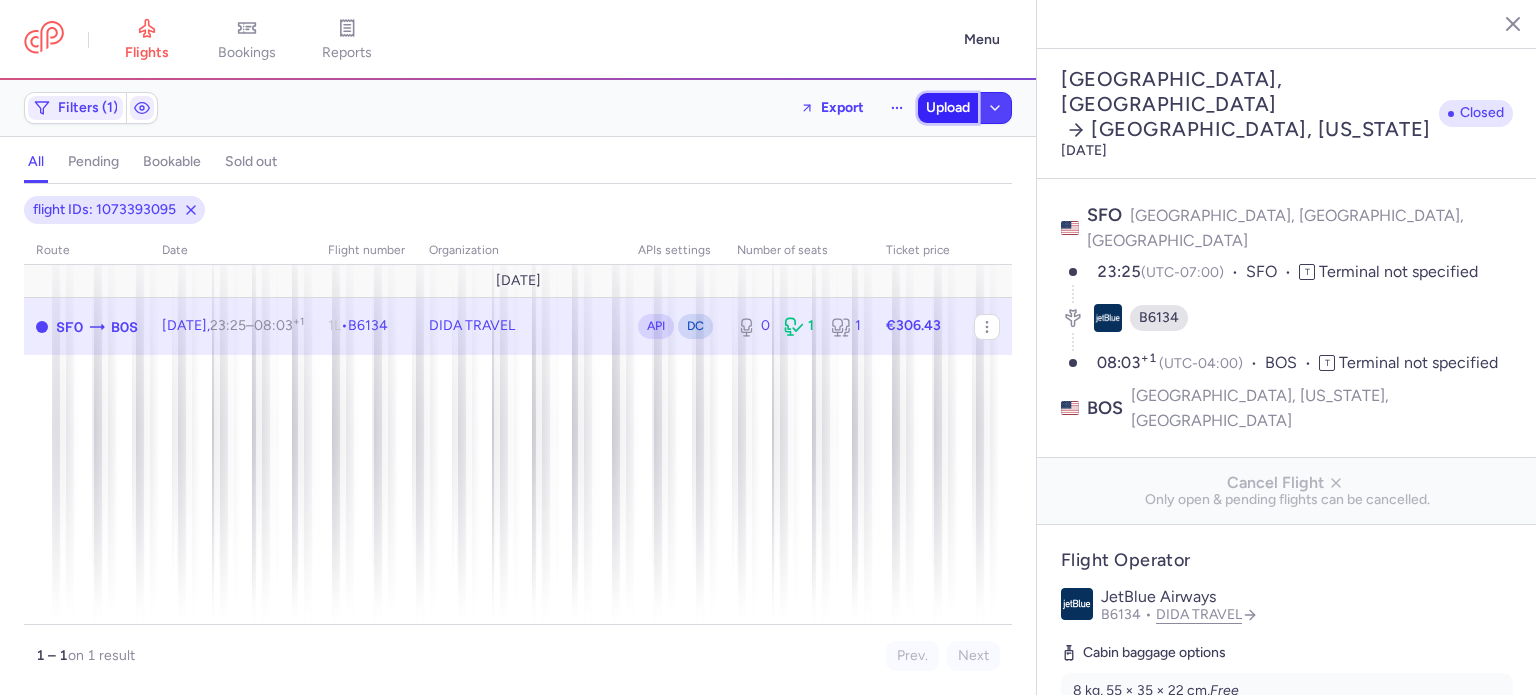 click on "Upload" at bounding box center (948, 108) 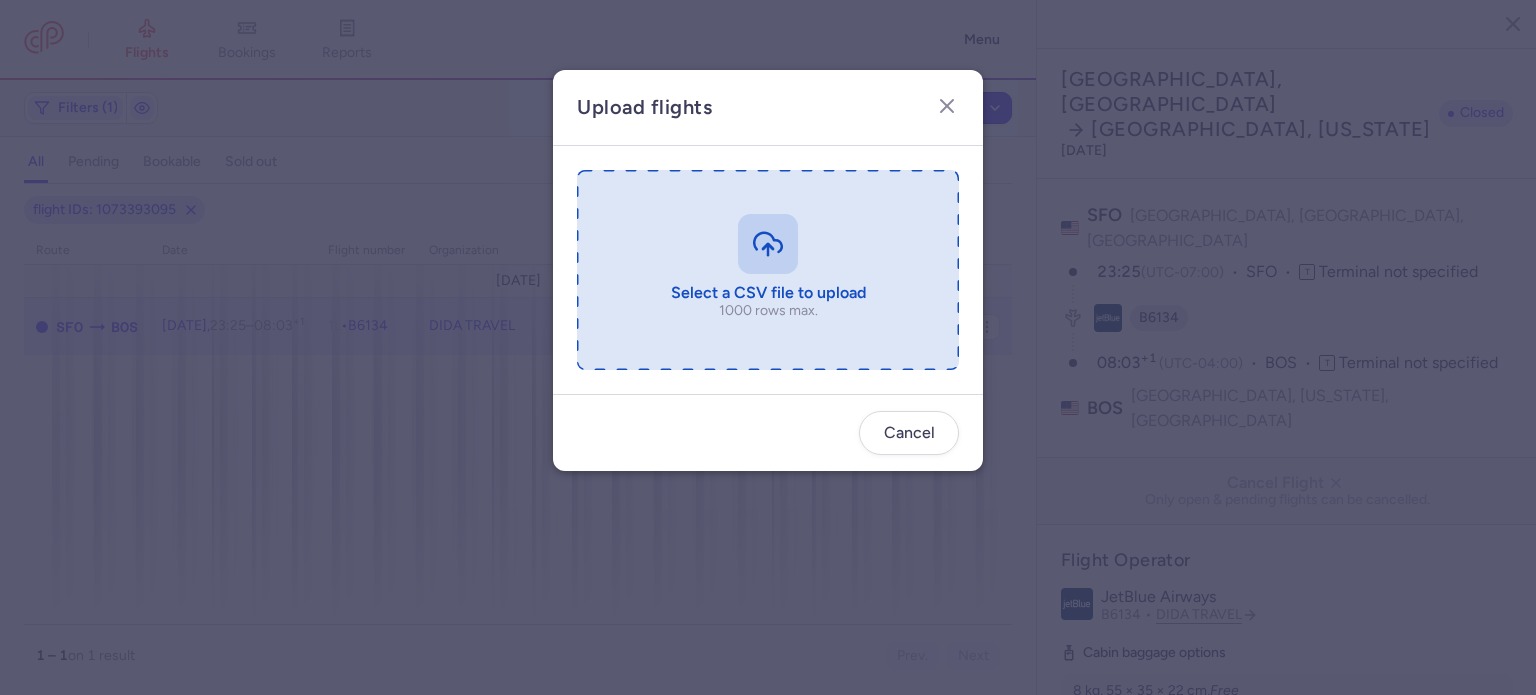 click at bounding box center [768, 270] 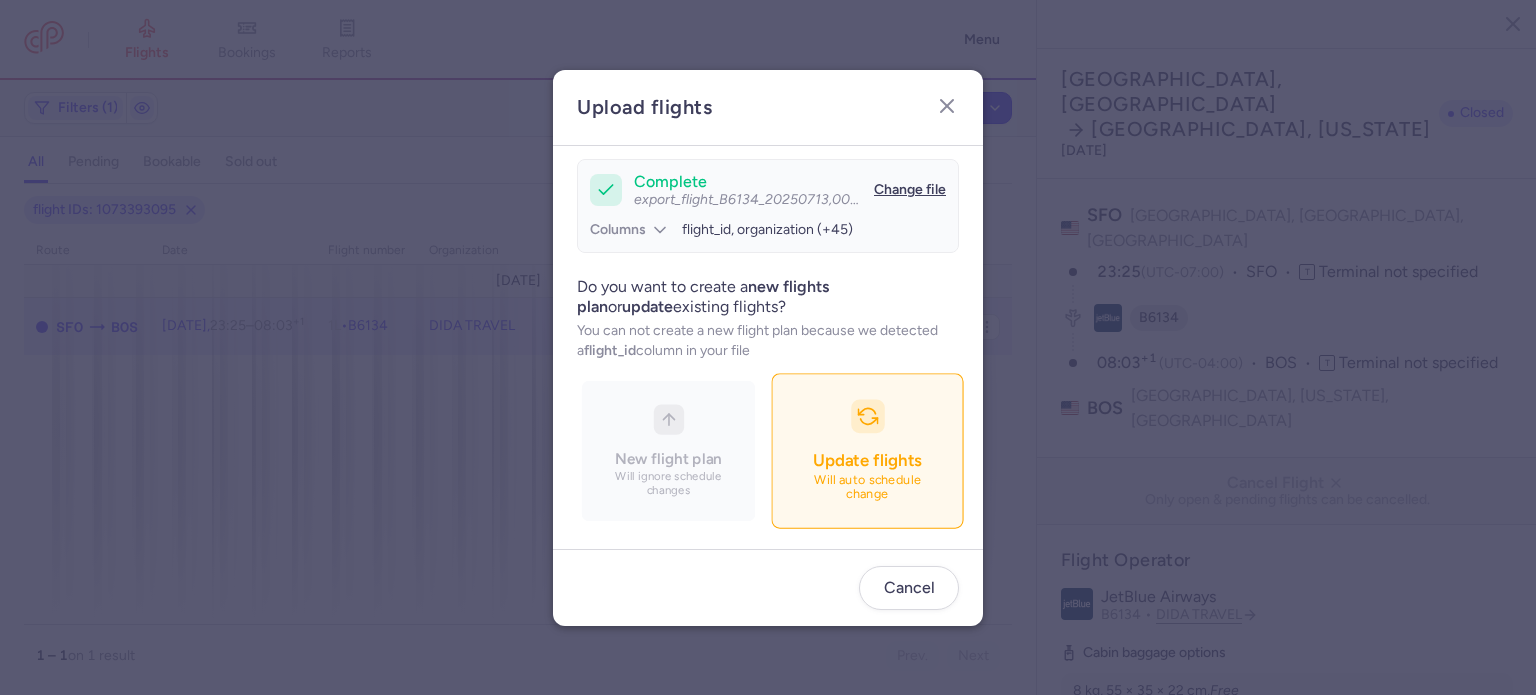 scroll, scrollTop: 172, scrollLeft: 0, axis: vertical 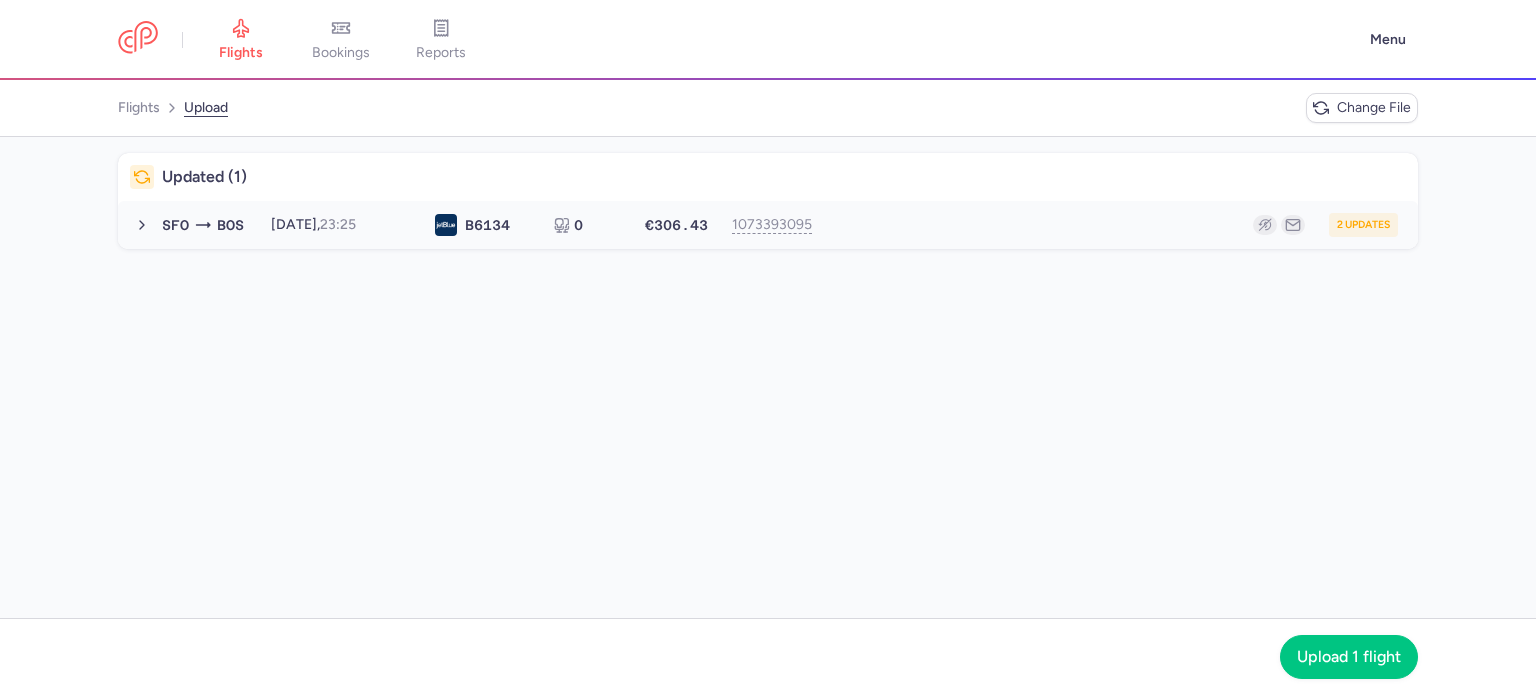 click on "SFO  BOS 2025-07-12,  23:25 B6  134 0 €306.43 1073393095 2 updates 2025-07-12, 23:25 B6134 0 seats €306.43" at bounding box center [768, 225] 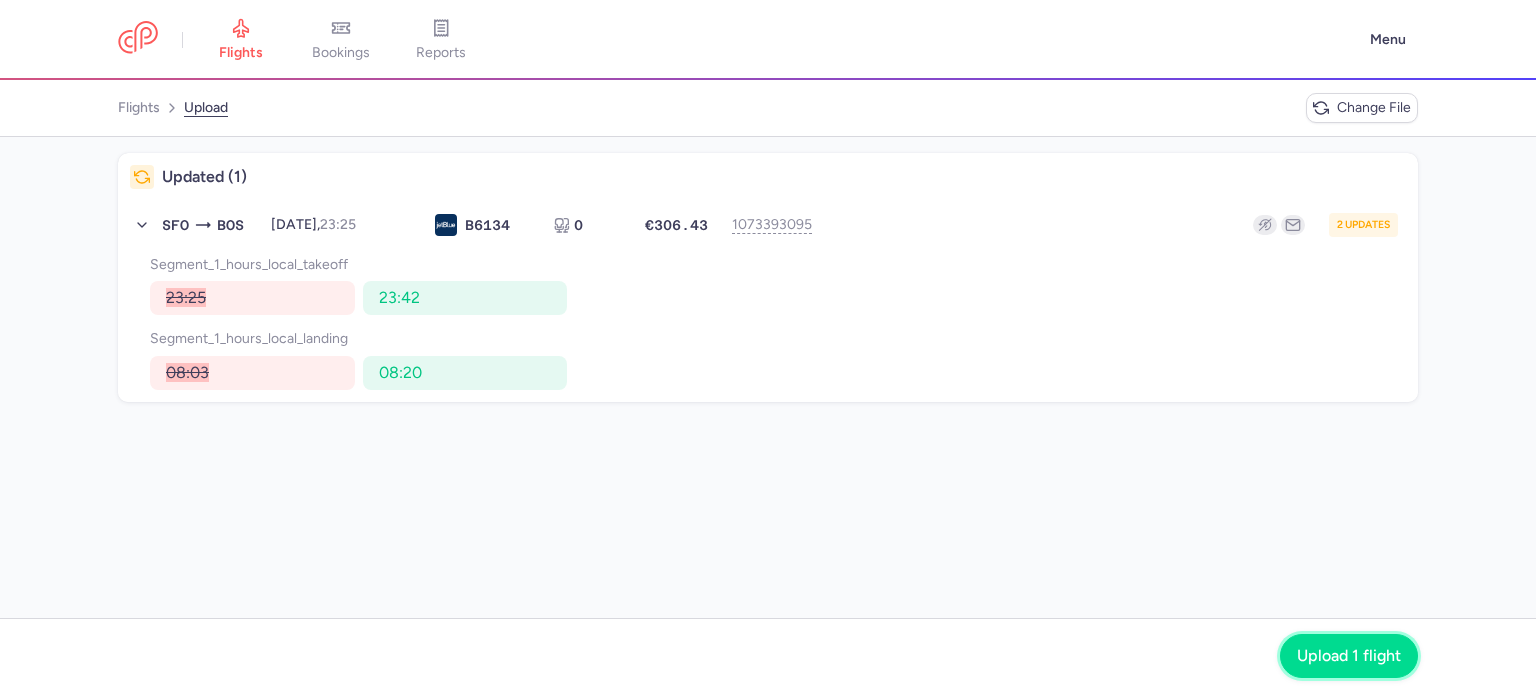 click on "Upload 1 flight" 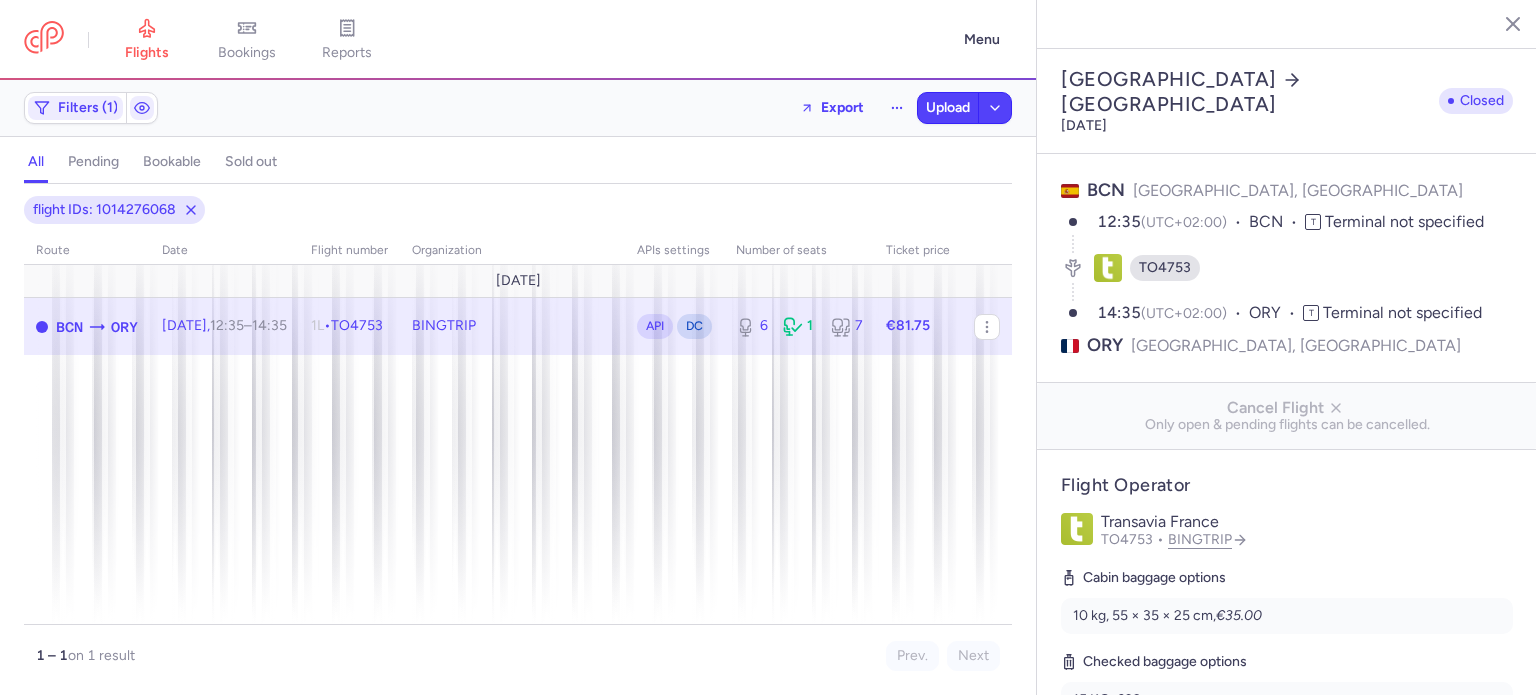 select on "days" 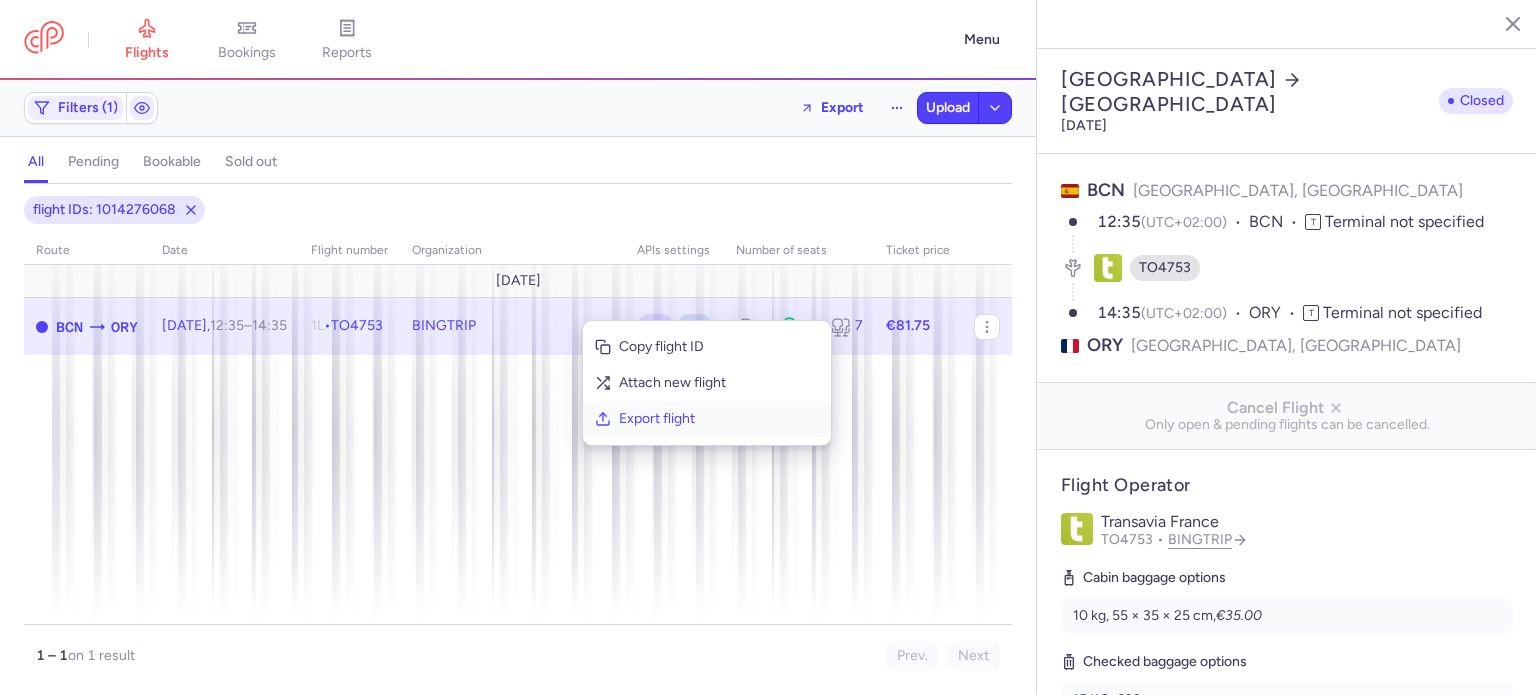 click on "Export flight" at bounding box center (719, 419) 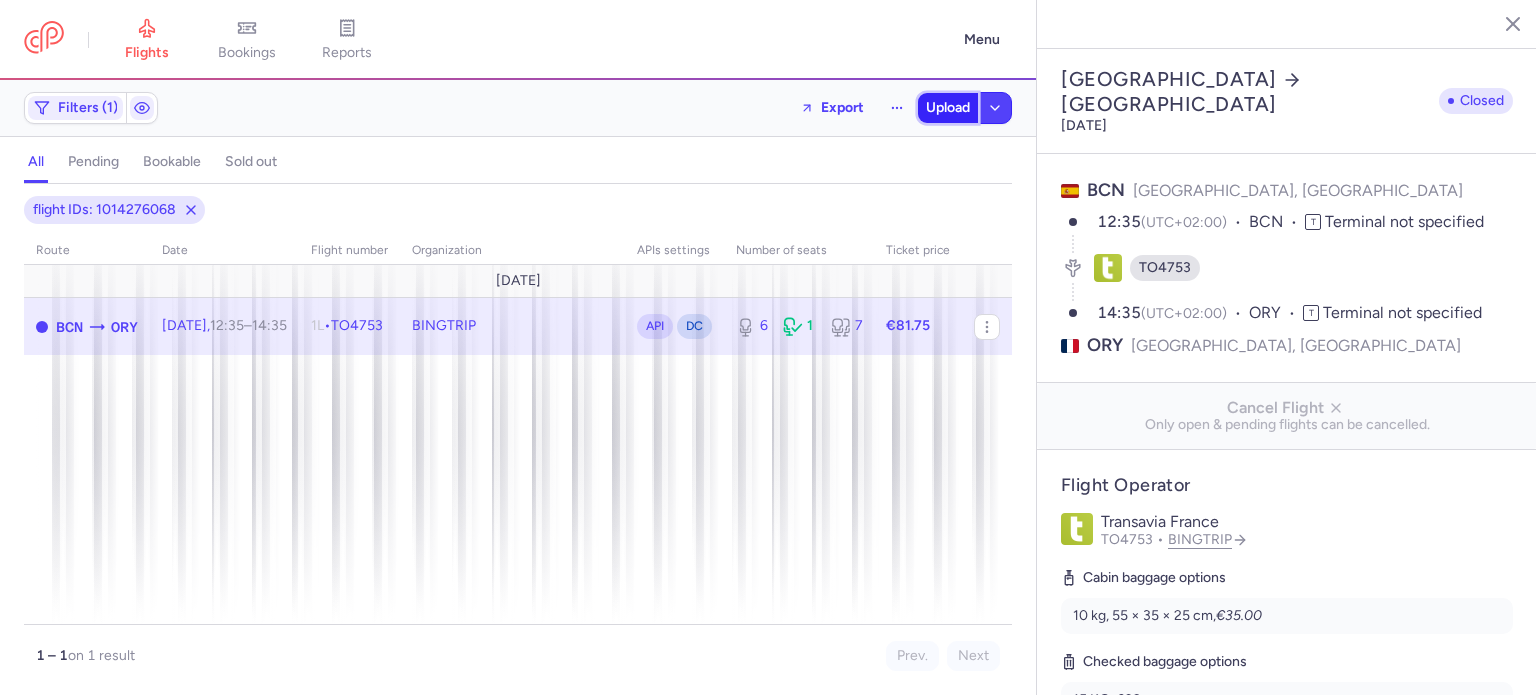 click on "Upload" at bounding box center [948, 108] 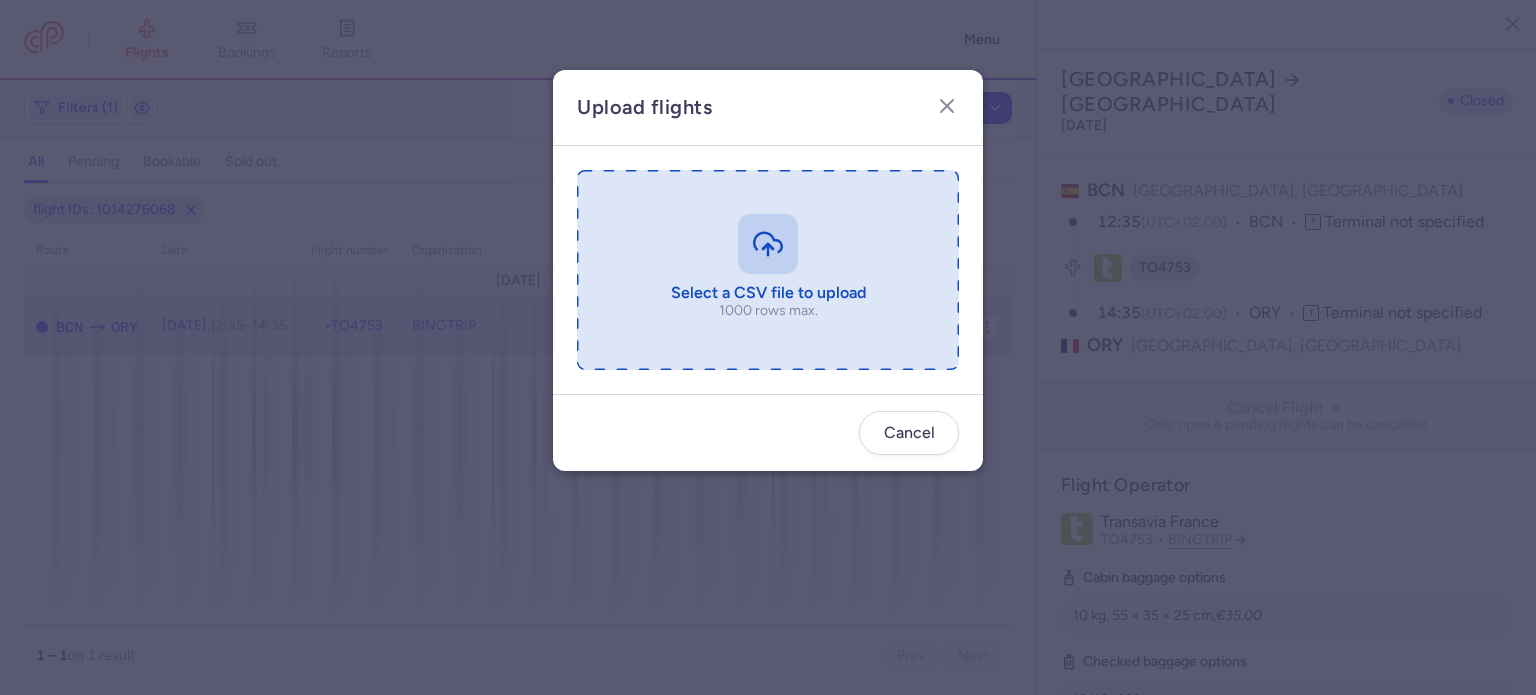 click at bounding box center (768, 270) 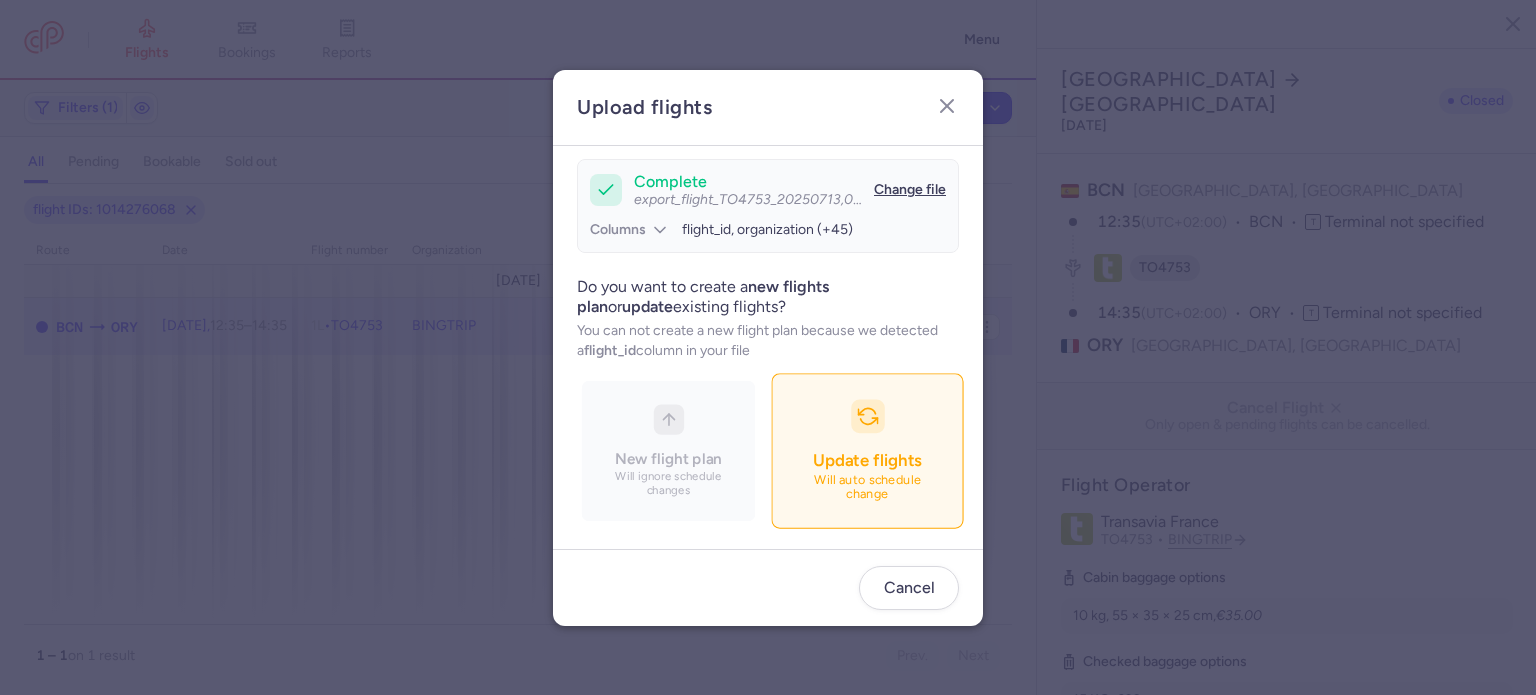 scroll, scrollTop: 172, scrollLeft: 0, axis: vertical 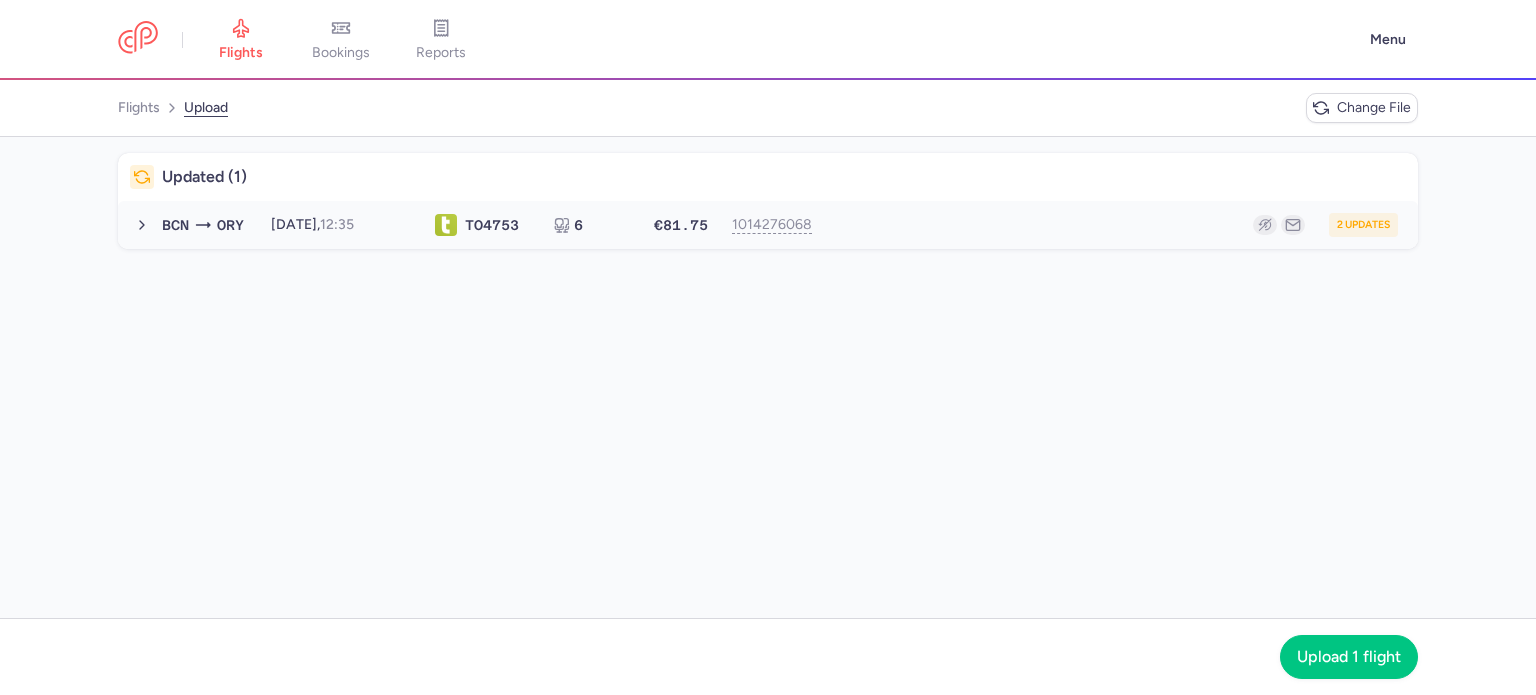 click on "2 updates" at bounding box center [1112, 225] 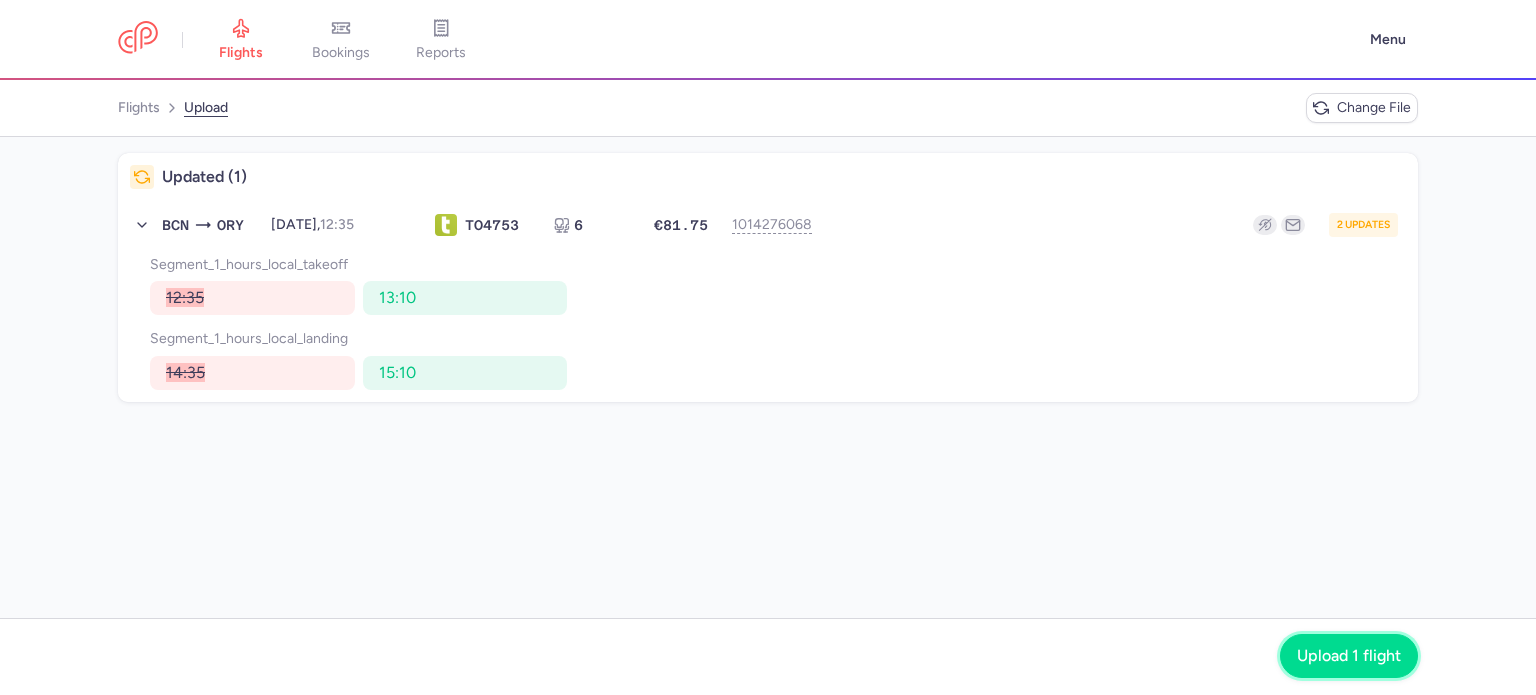 click on "Upload 1 flight" 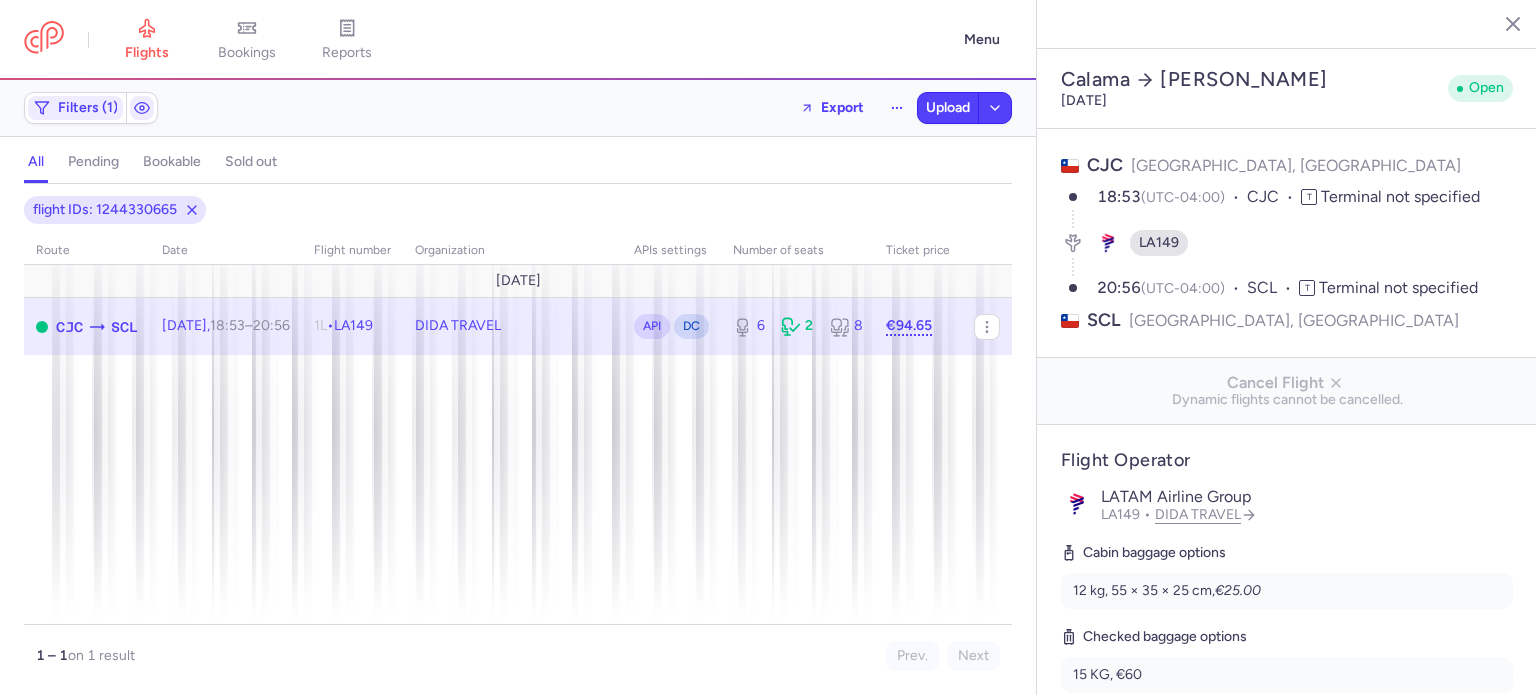 select on "days" 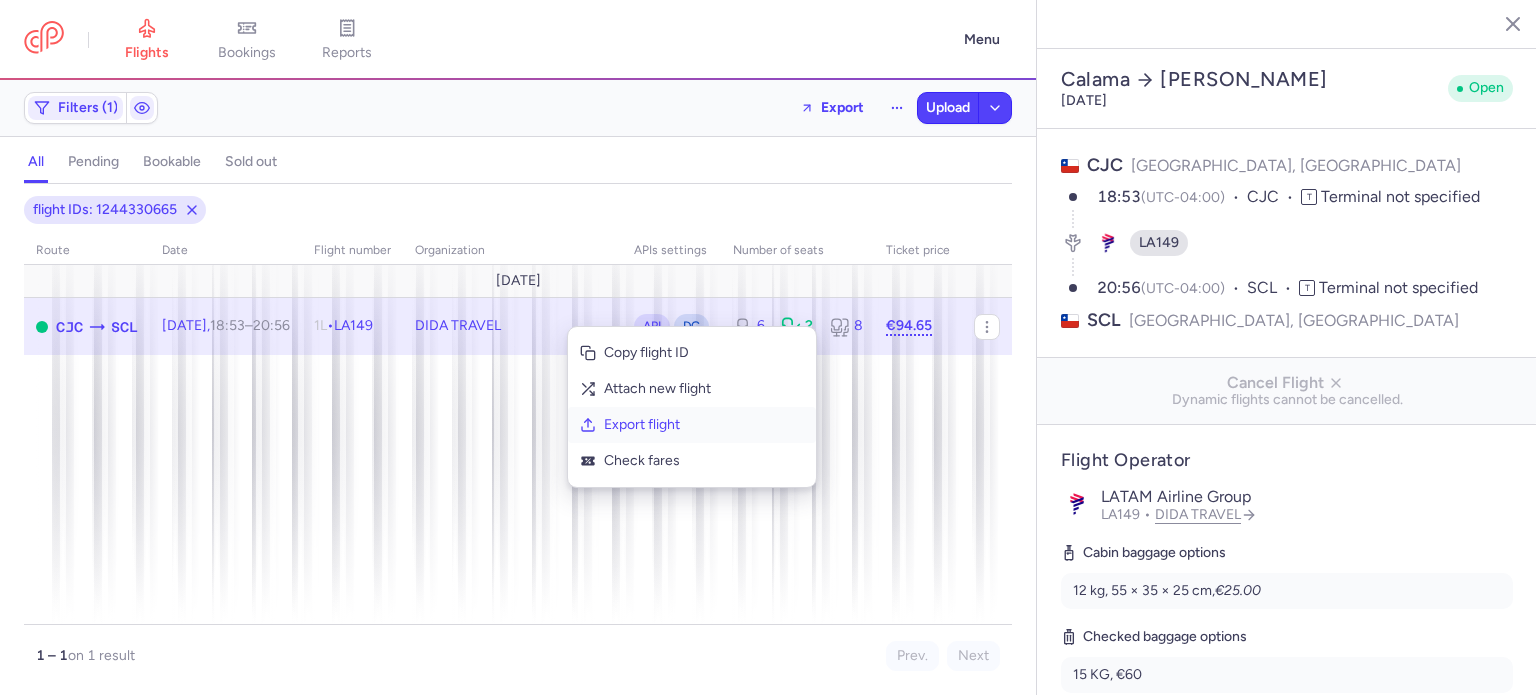 click on "Export flight" at bounding box center [704, 425] 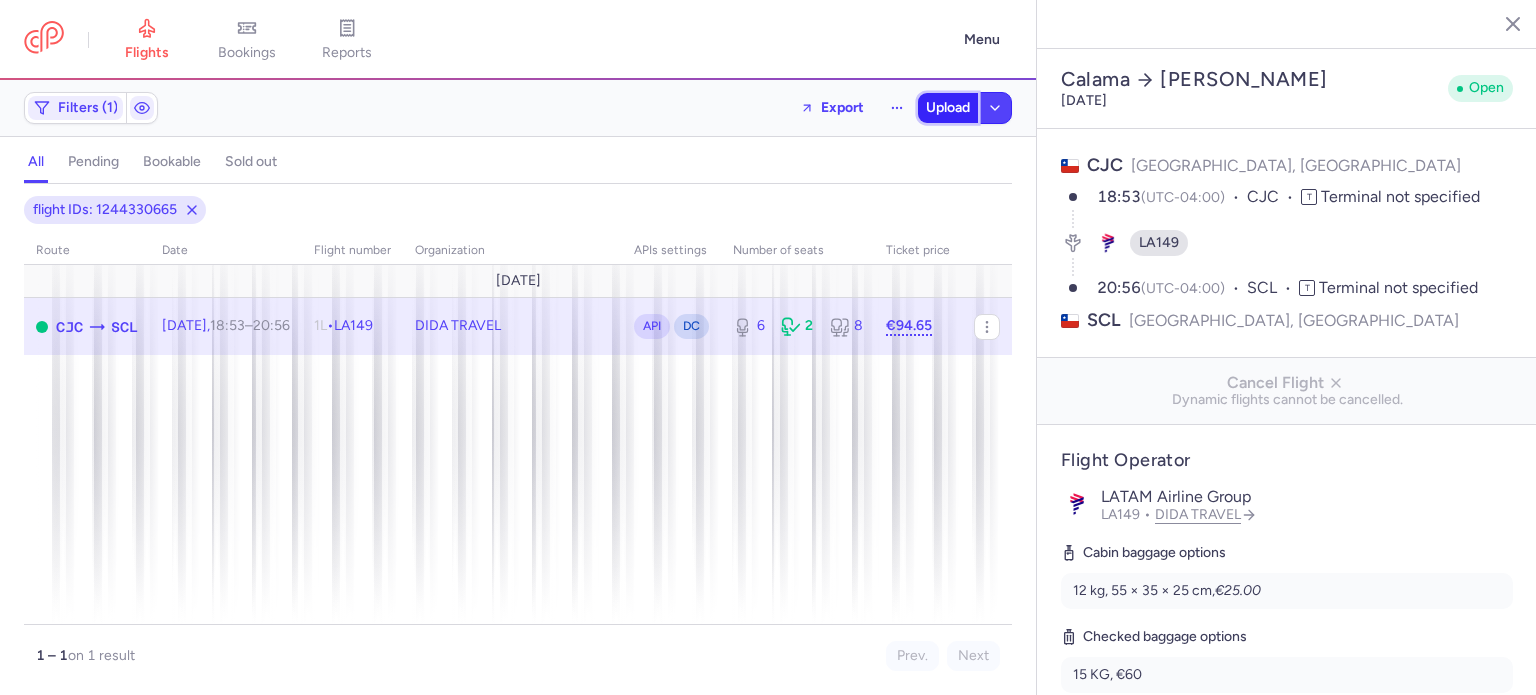click on "Upload" at bounding box center [948, 108] 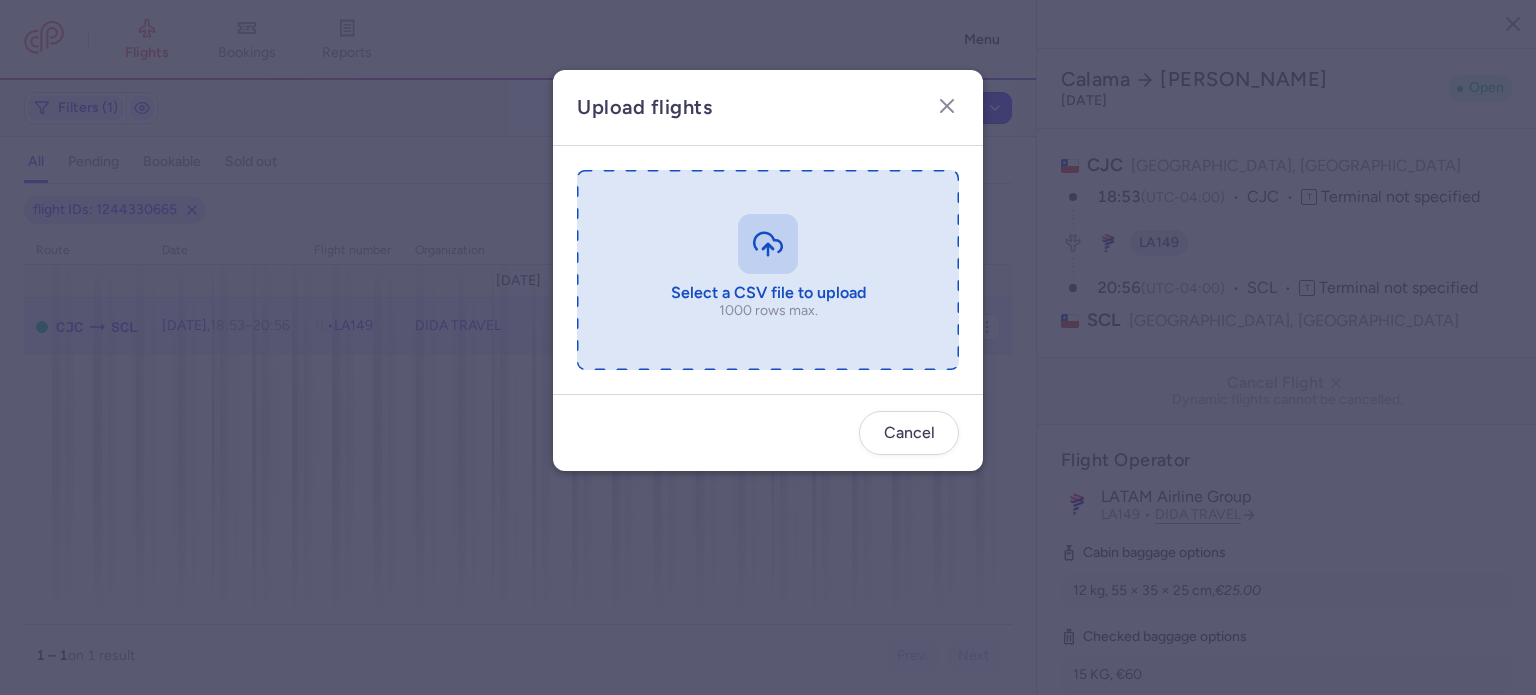 click at bounding box center (768, 270) 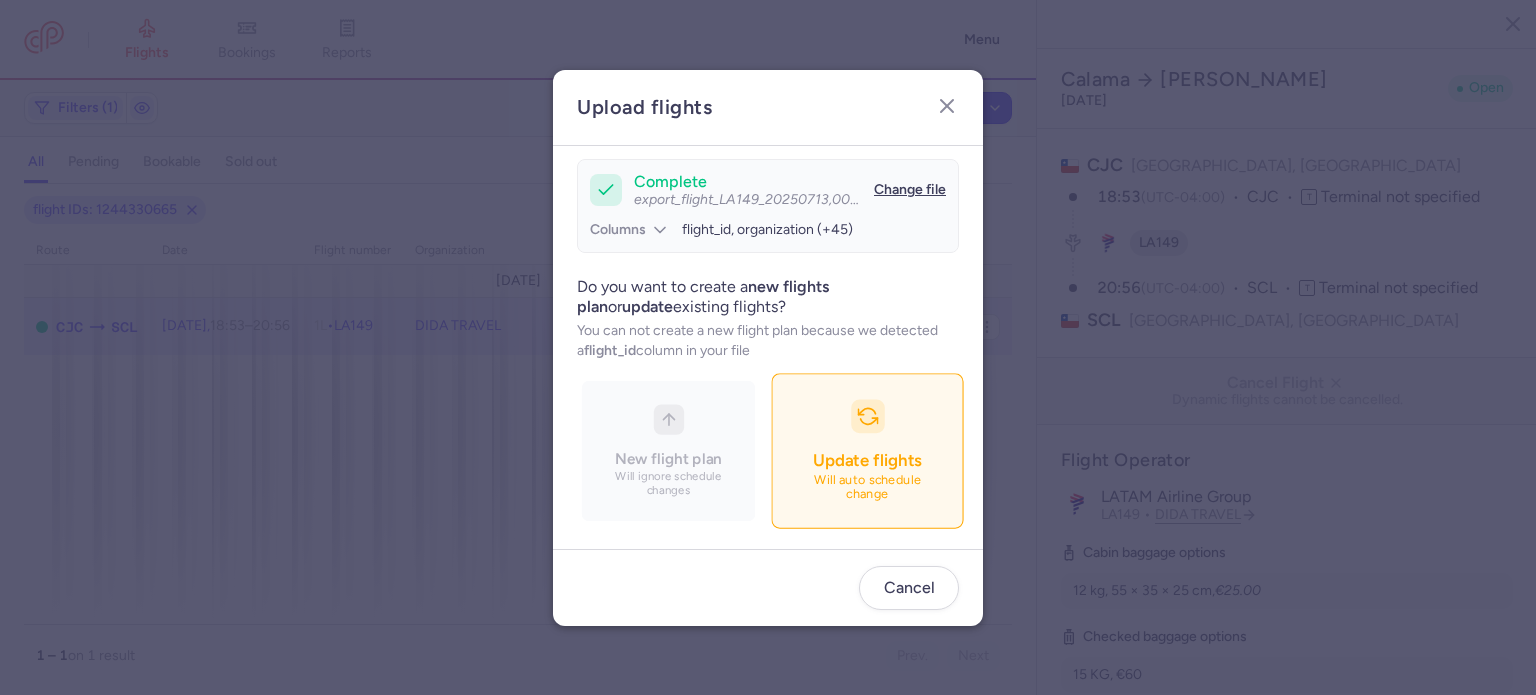 scroll, scrollTop: 172, scrollLeft: 0, axis: vertical 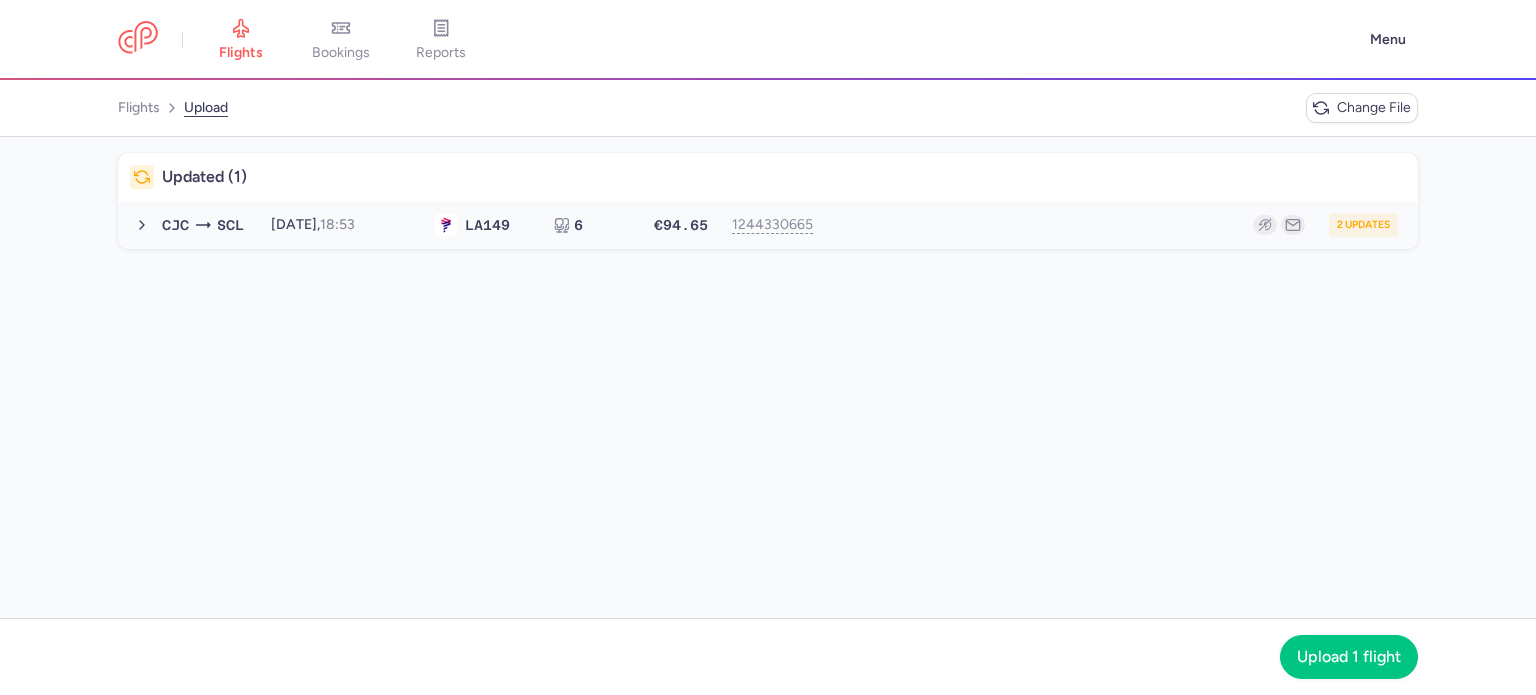 click on "2 updates" at bounding box center [1112, 225] 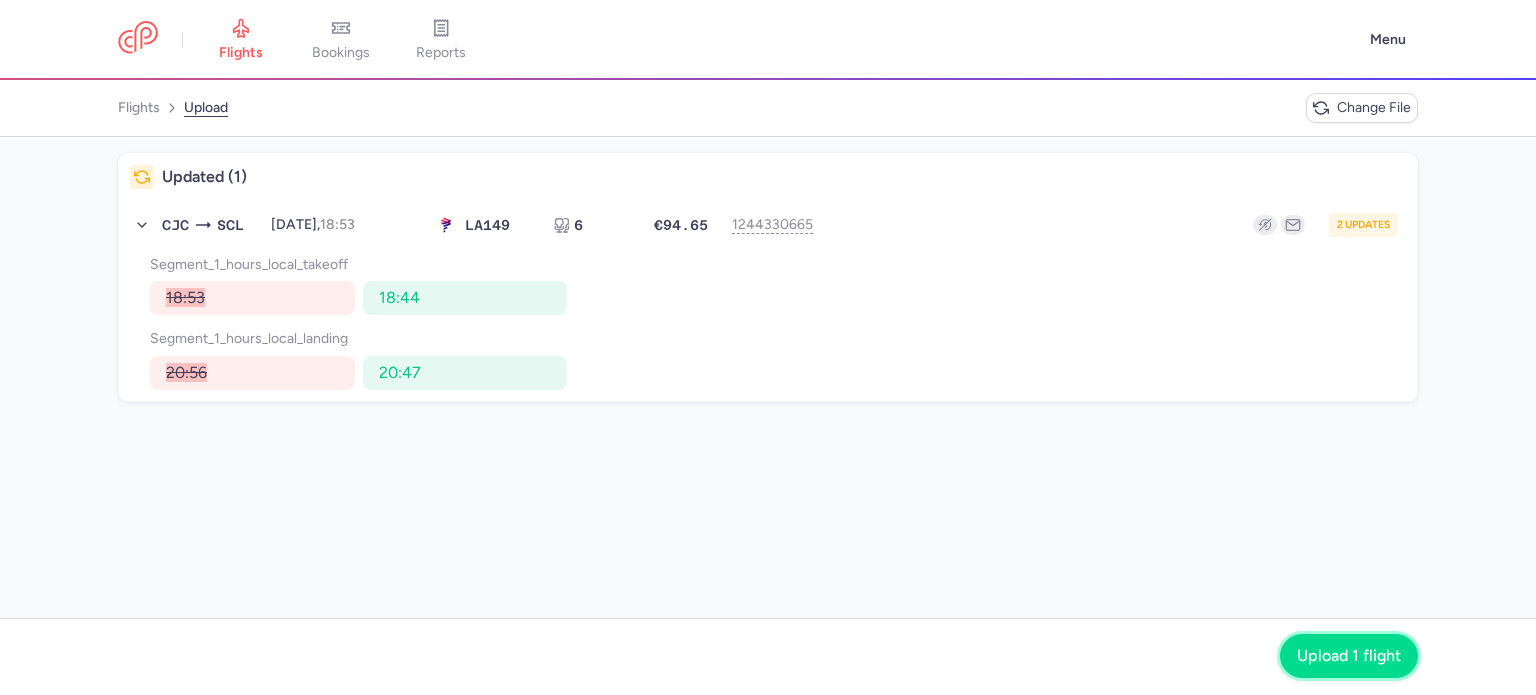 click on "Upload 1 flight" at bounding box center (1349, 656) 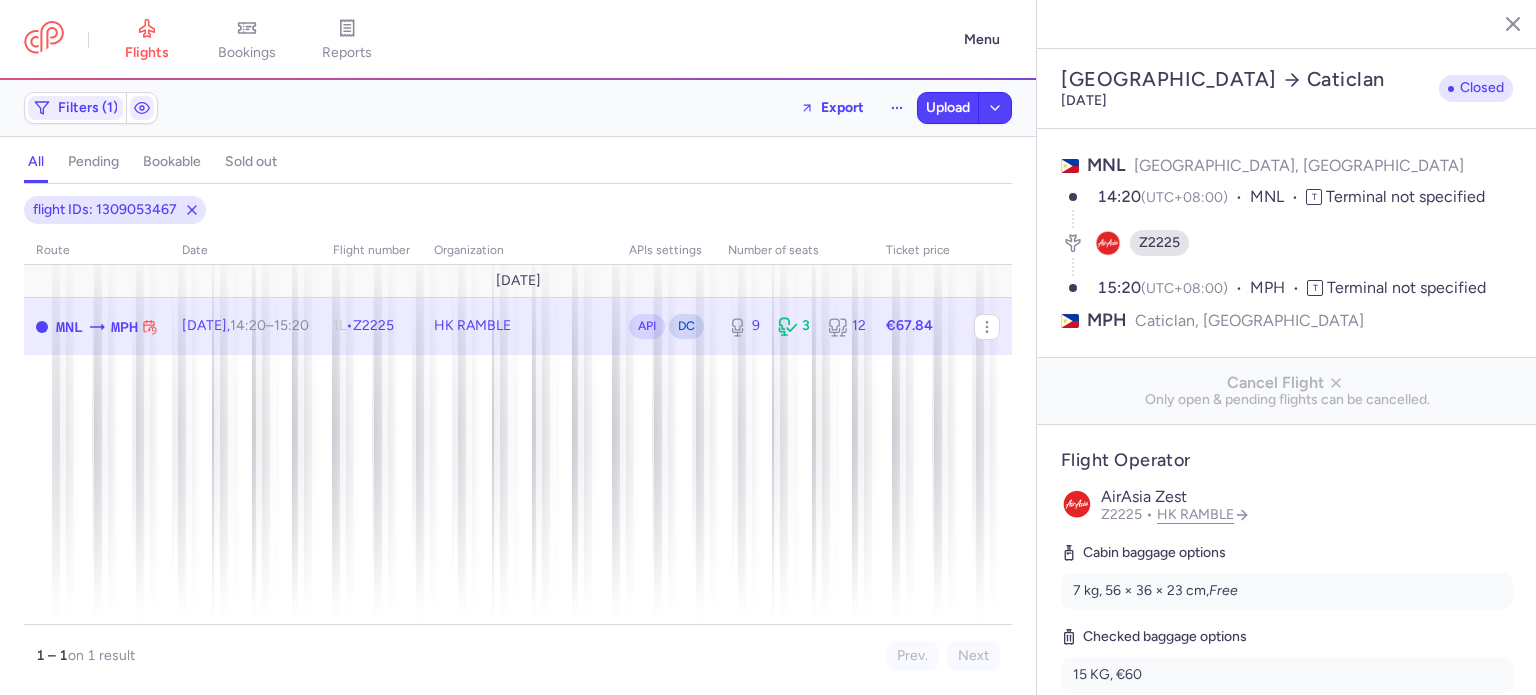 select on "days" 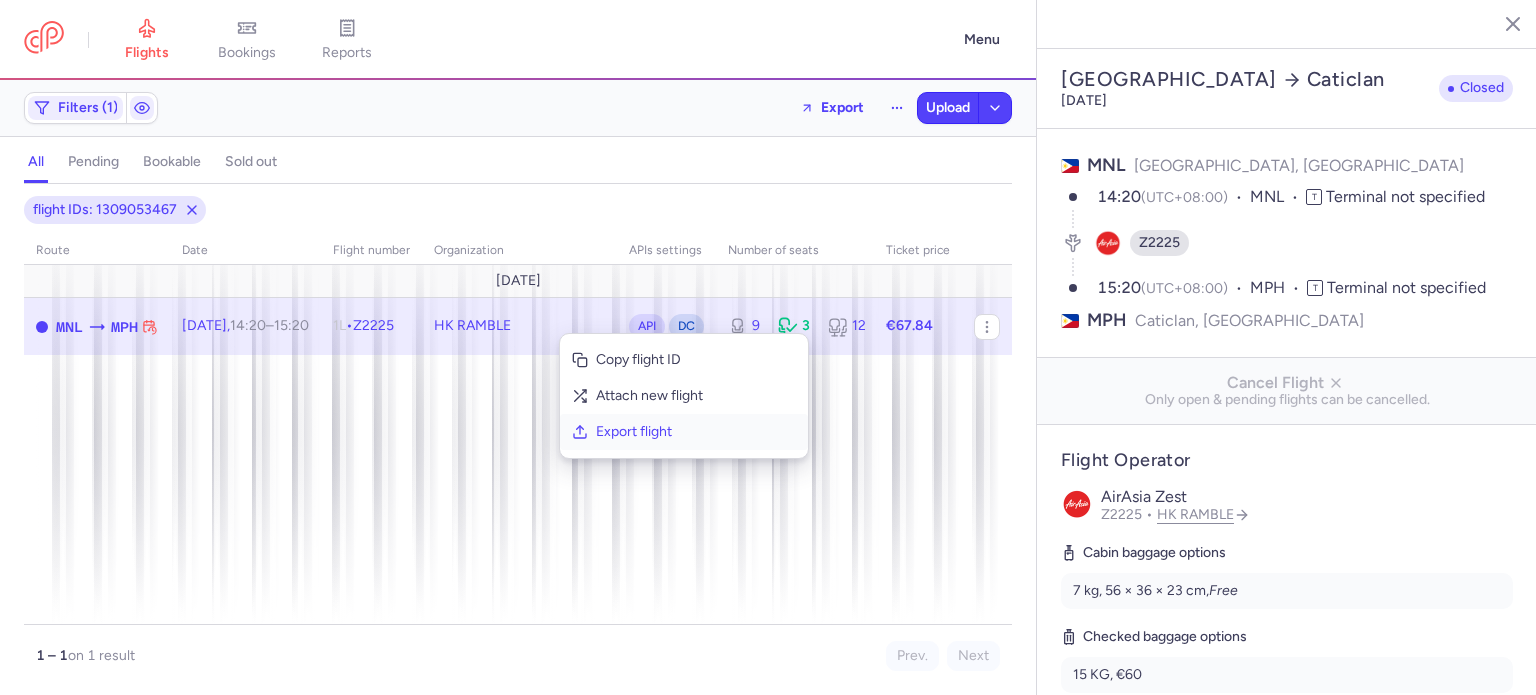 click on "Export flight" at bounding box center [696, 432] 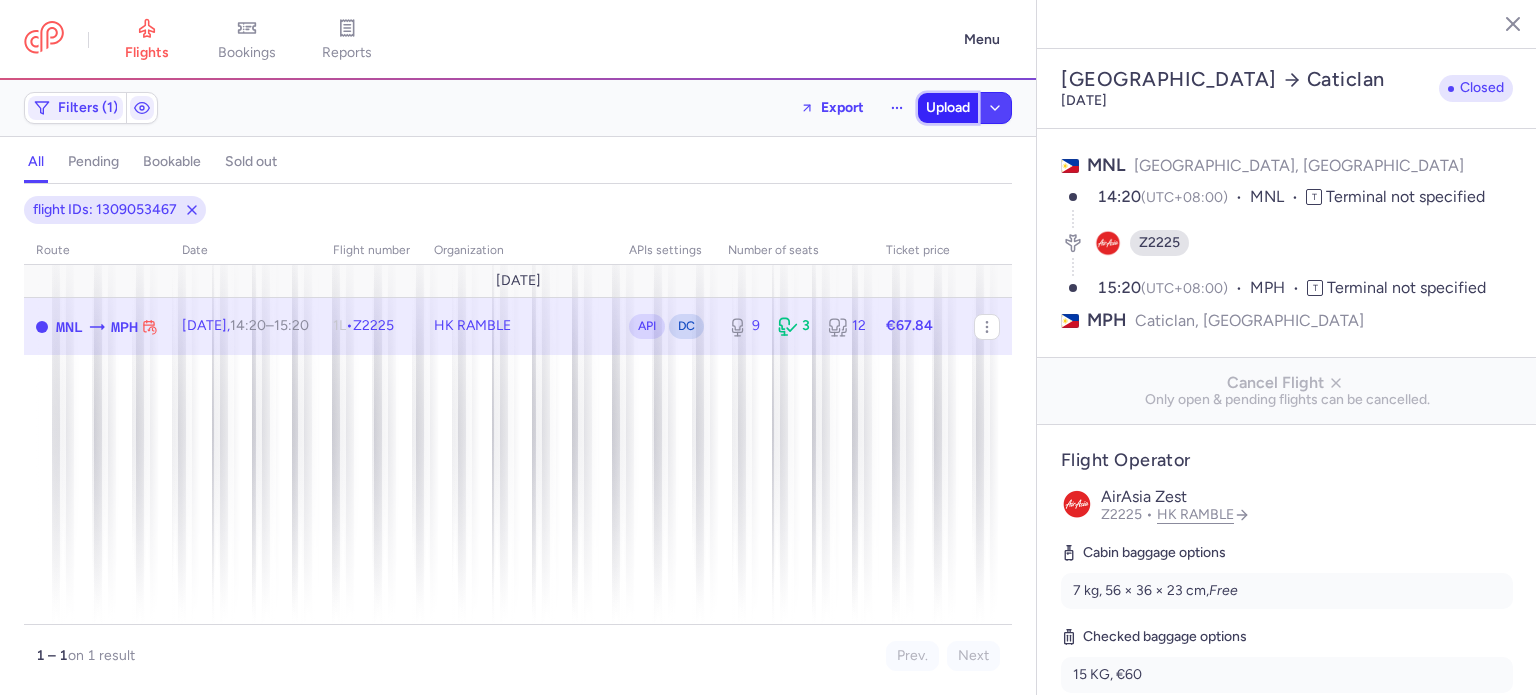 click on "Upload" at bounding box center (948, 108) 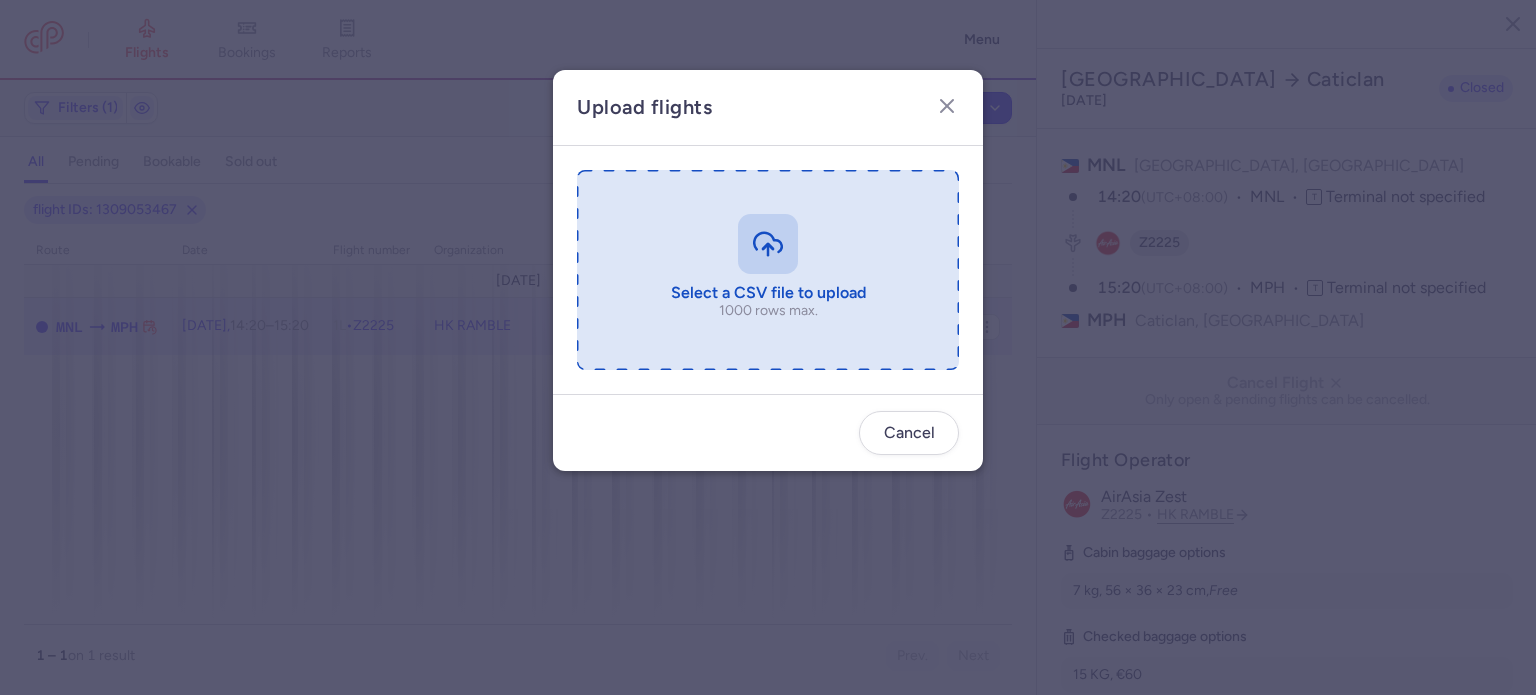 click at bounding box center [768, 270] 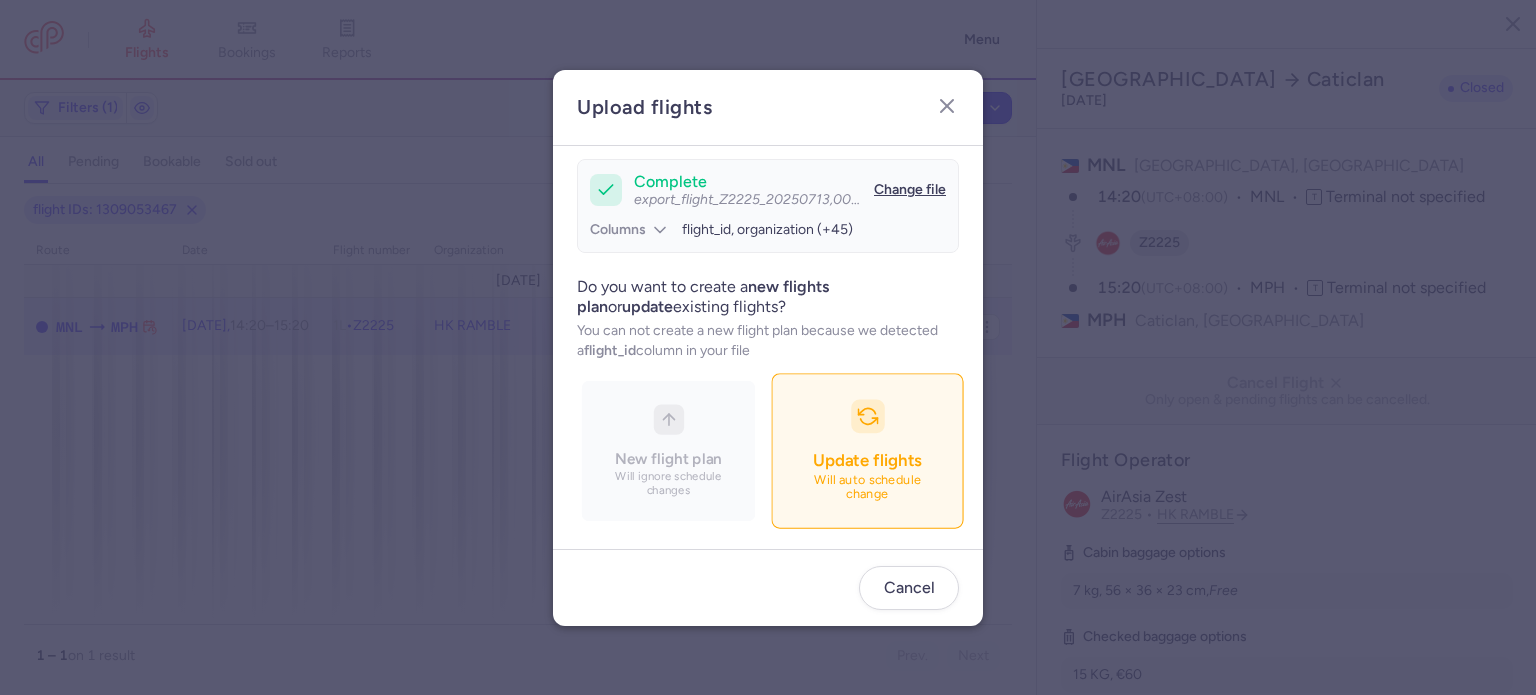 scroll, scrollTop: 172, scrollLeft: 0, axis: vertical 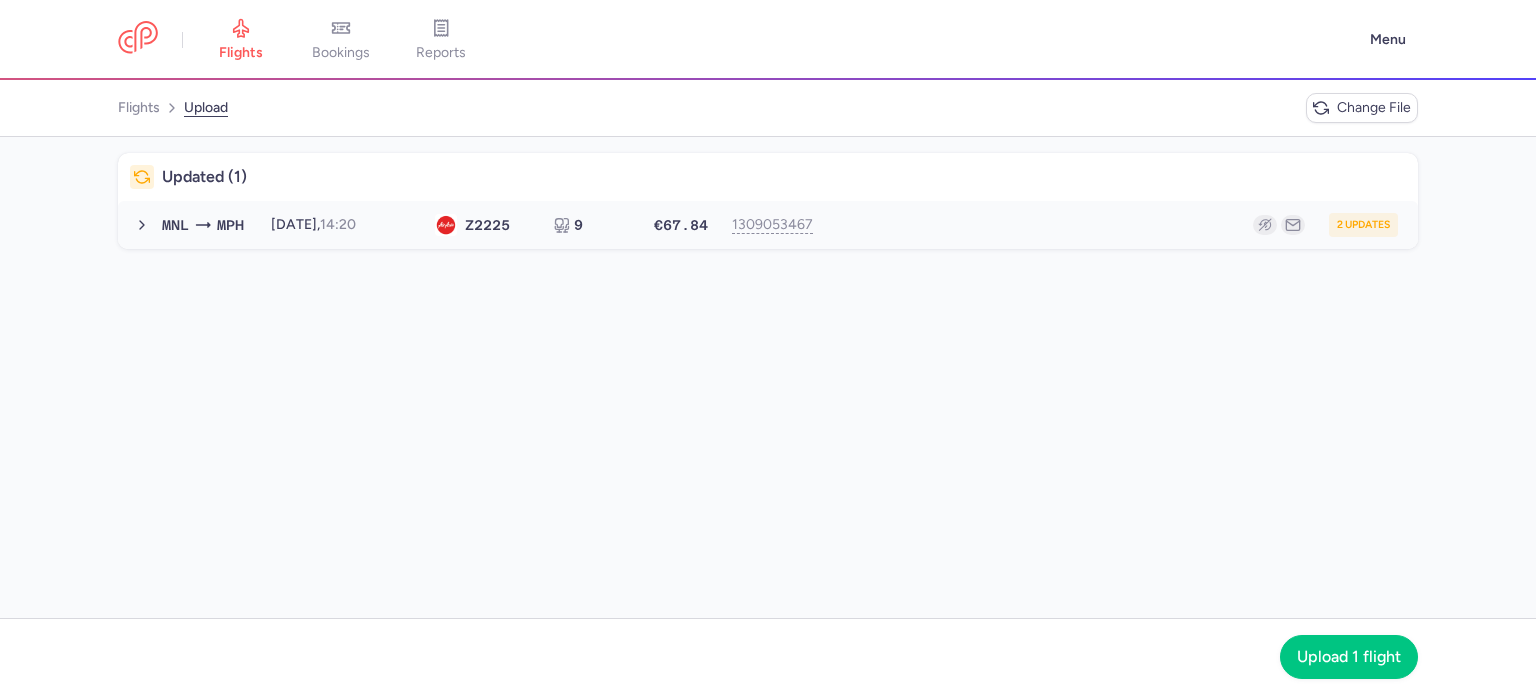 click on "2 updates" at bounding box center (1112, 225) 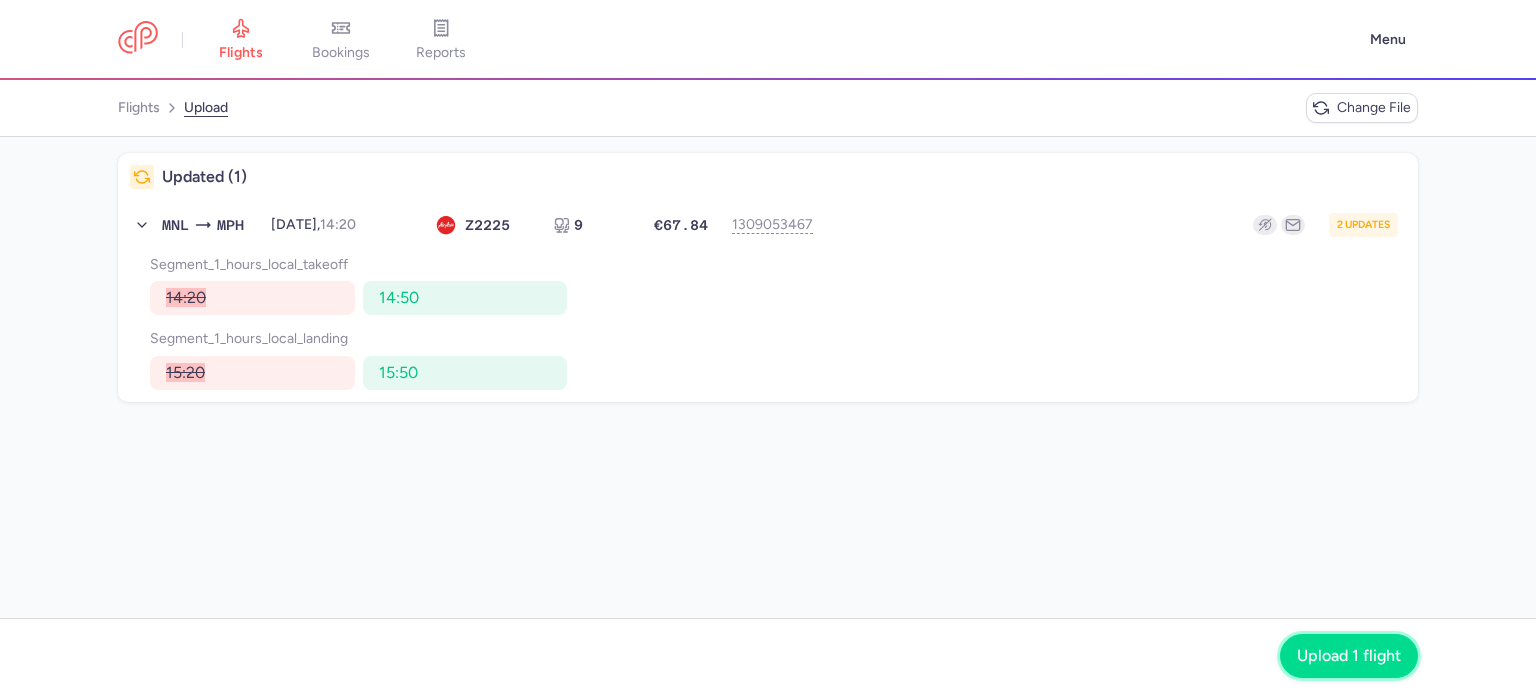 click on "Upload 1 flight" at bounding box center (1349, 656) 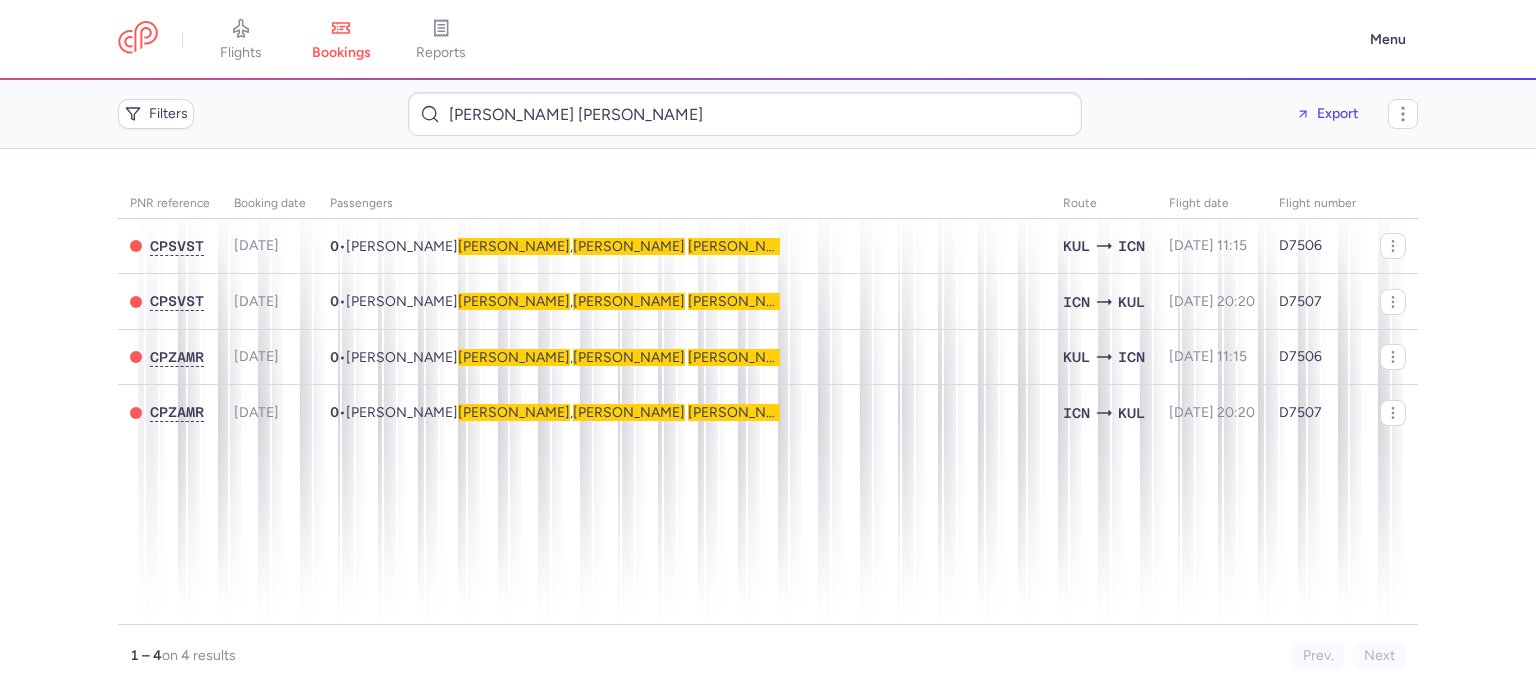 scroll, scrollTop: 0, scrollLeft: 0, axis: both 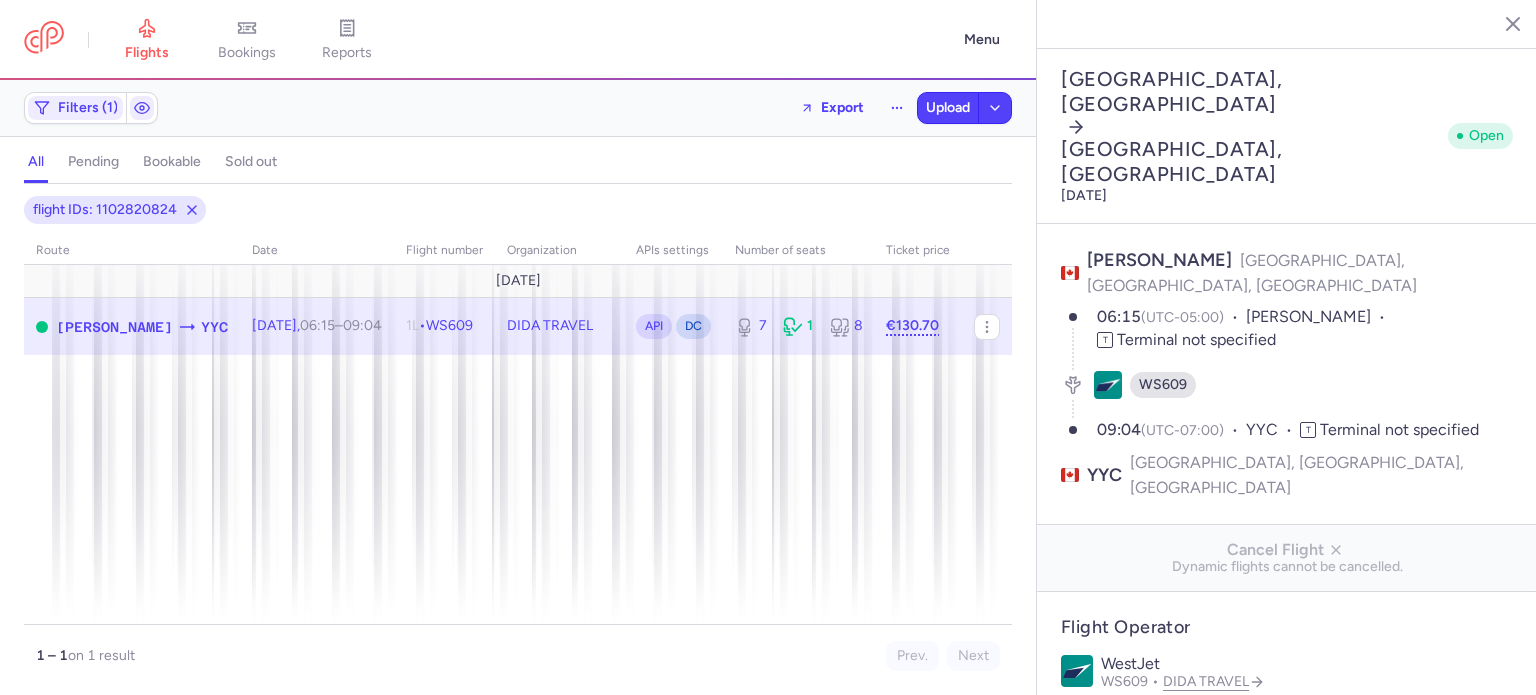 select on "days" 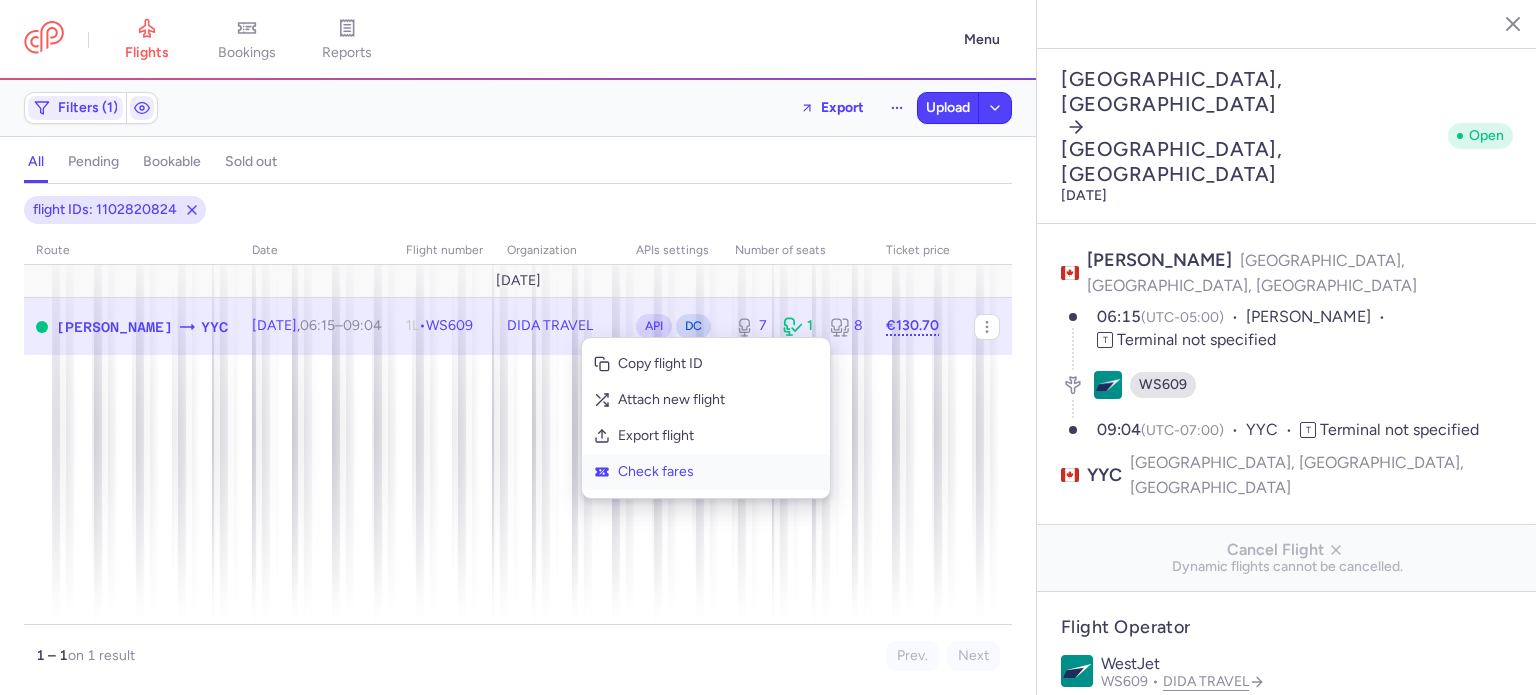 click on "Check fares" at bounding box center (718, 472) 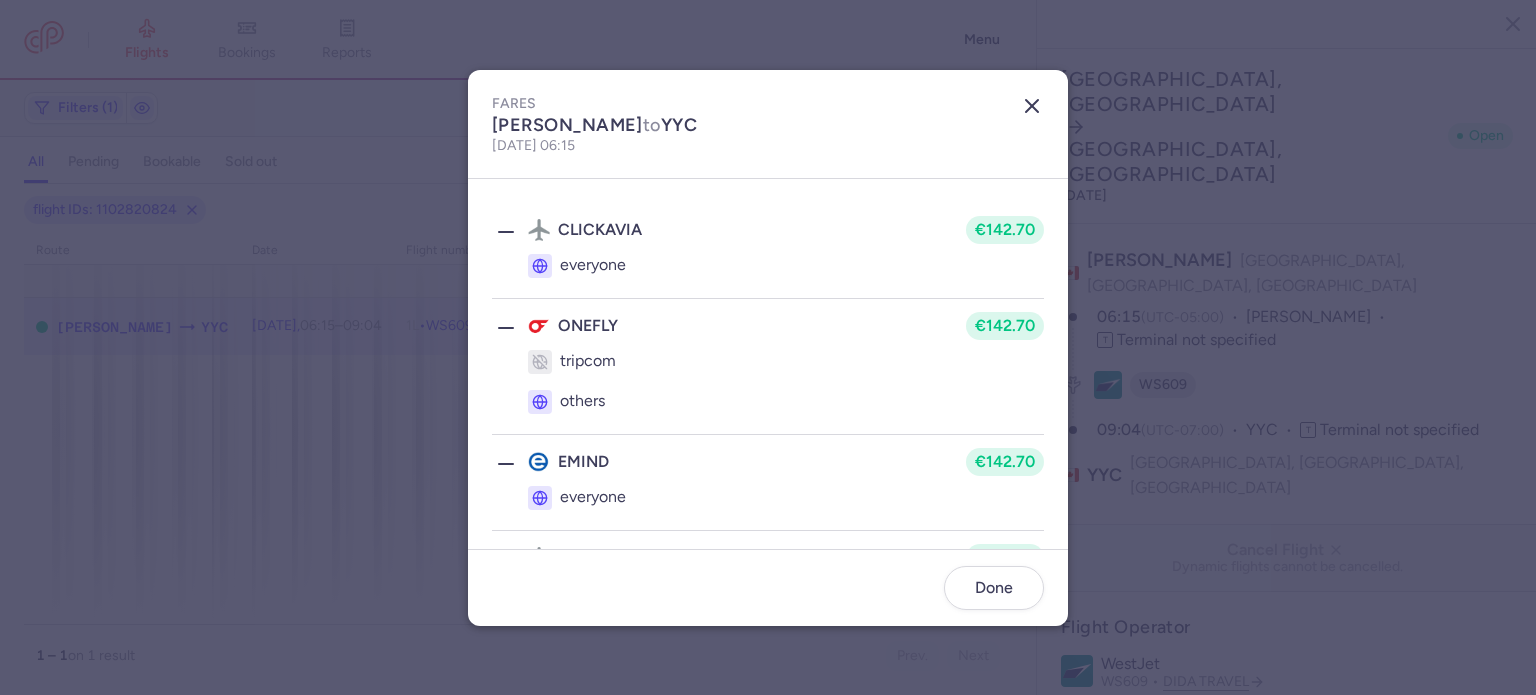 click 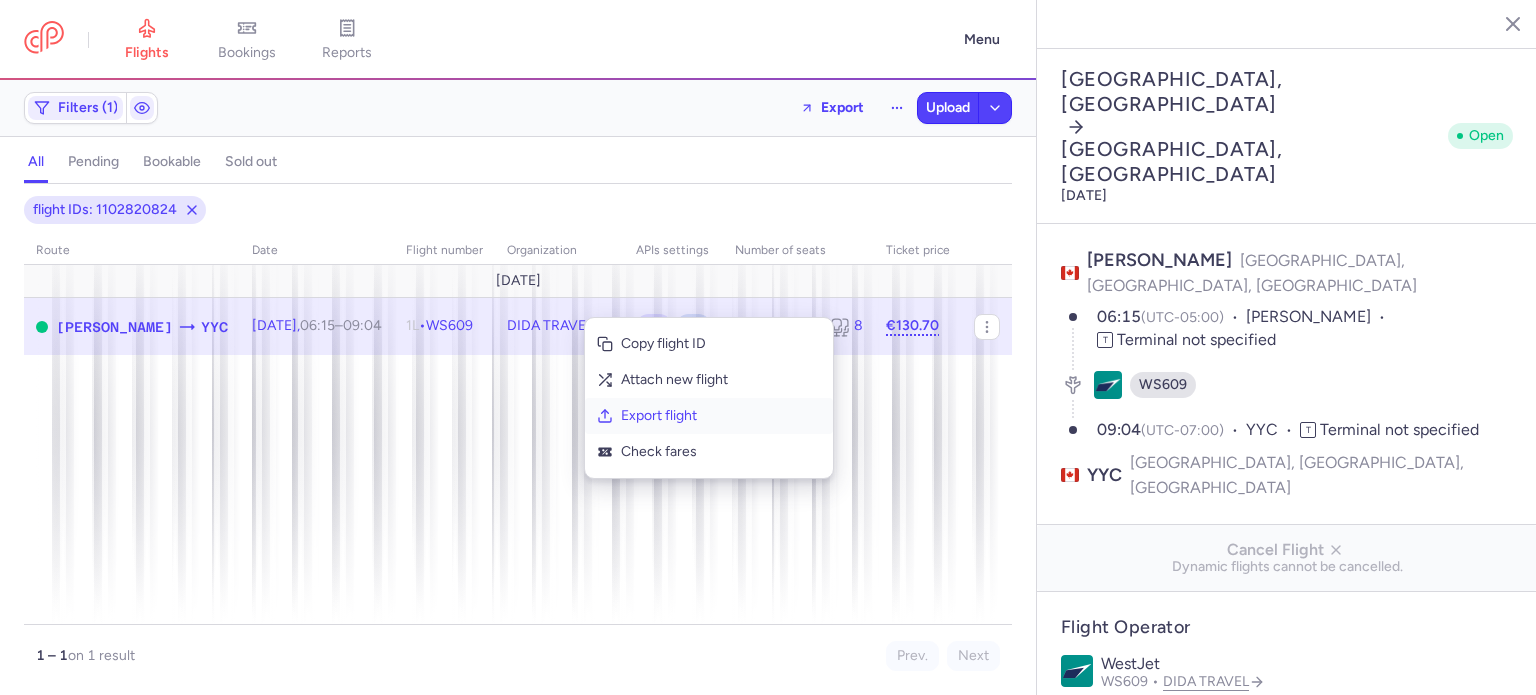 click on "Export flight" at bounding box center (721, 416) 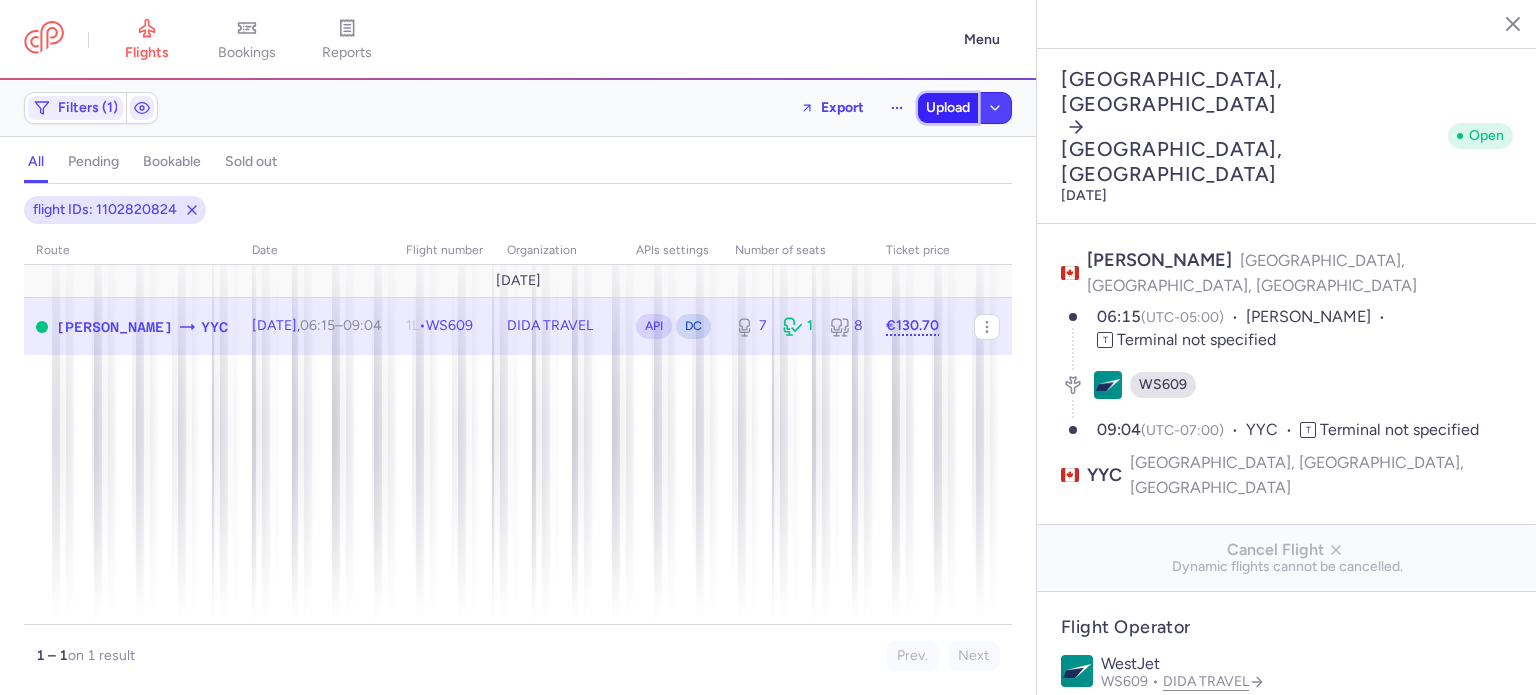 click on "Upload" at bounding box center [948, 108] 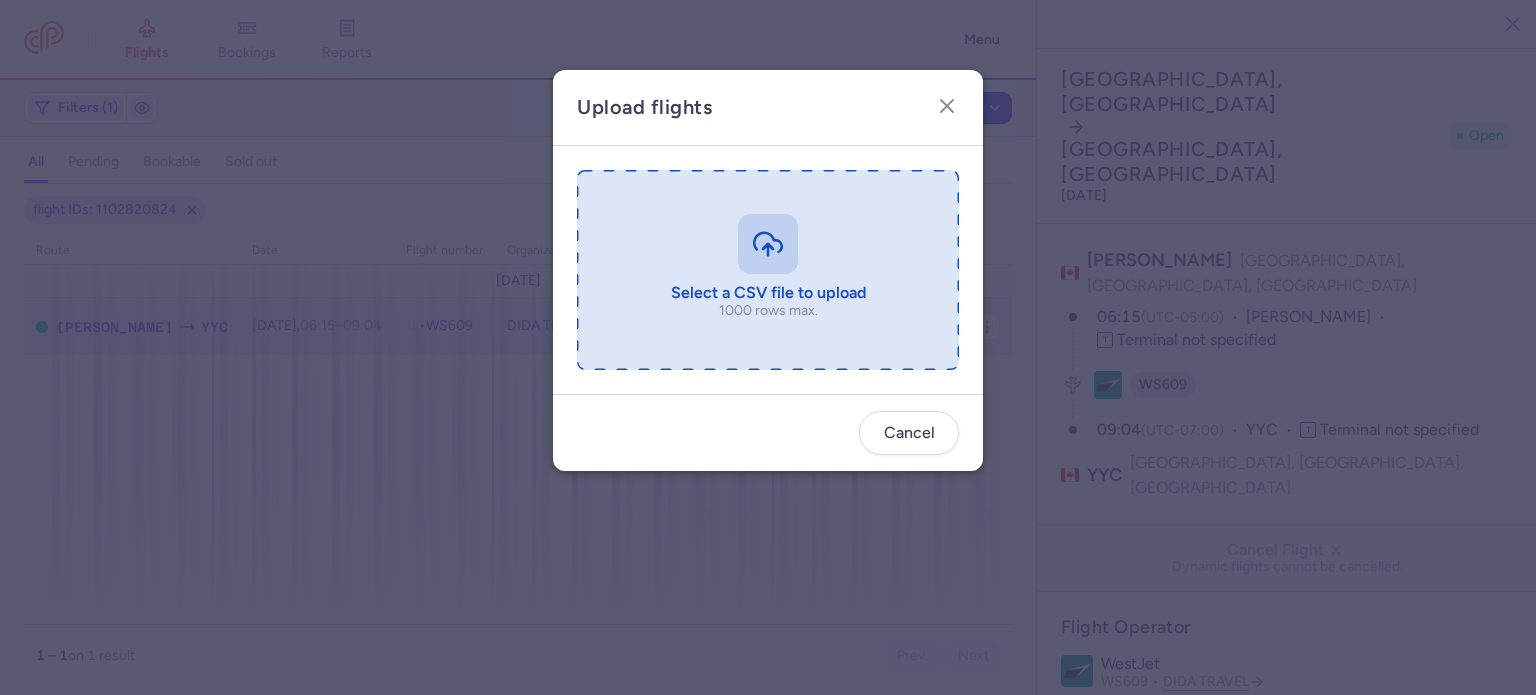 click at bounding box center (768, 270) 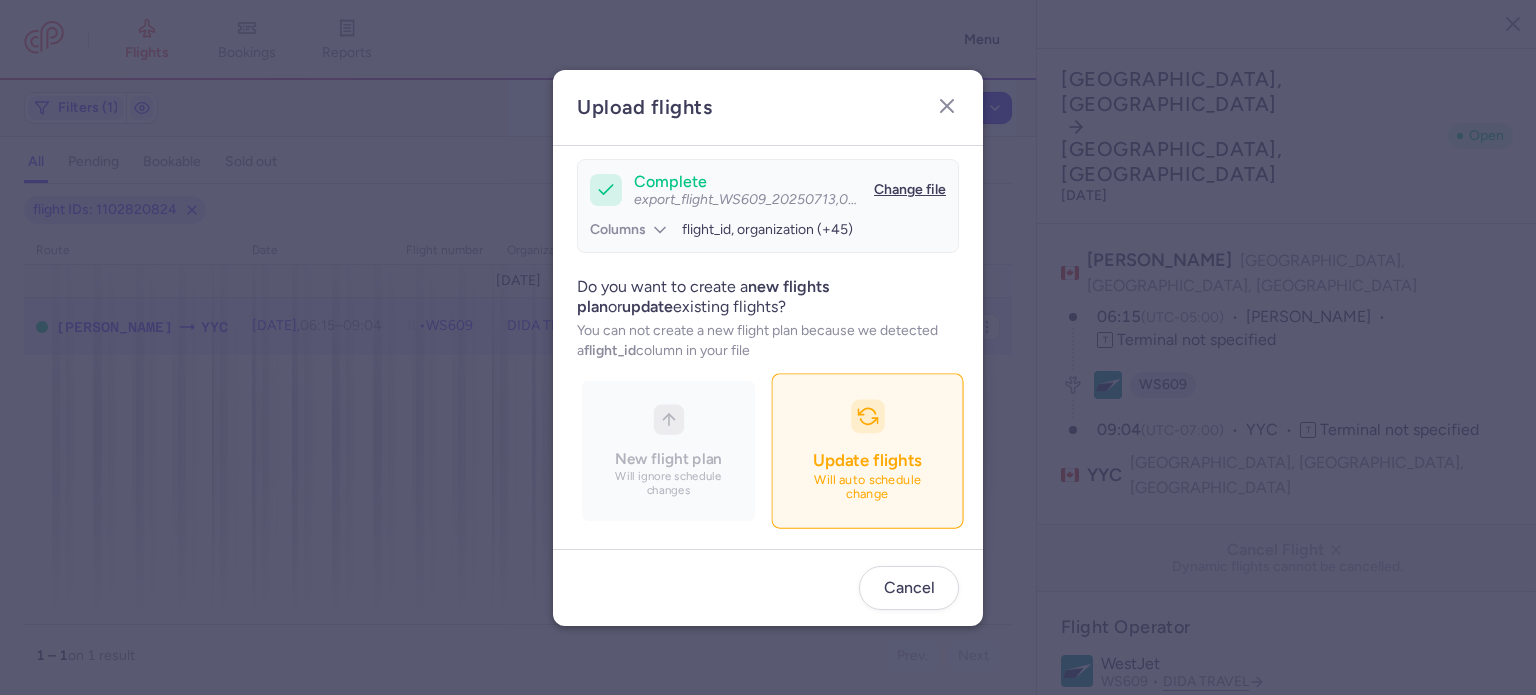 scroll, scrollTop: 172, scrollLeft: 0, axis: vertical 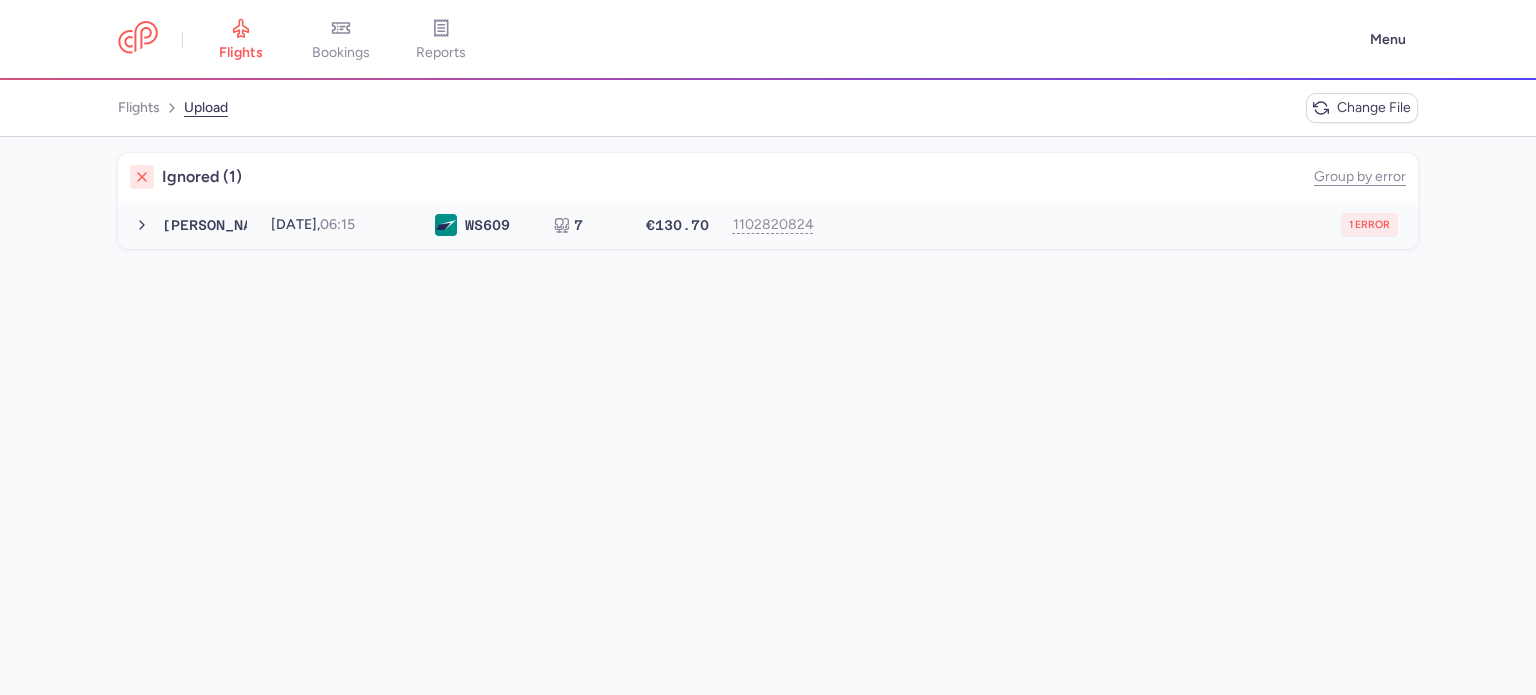 click on "1 error" at bounding box center [1112, 225] 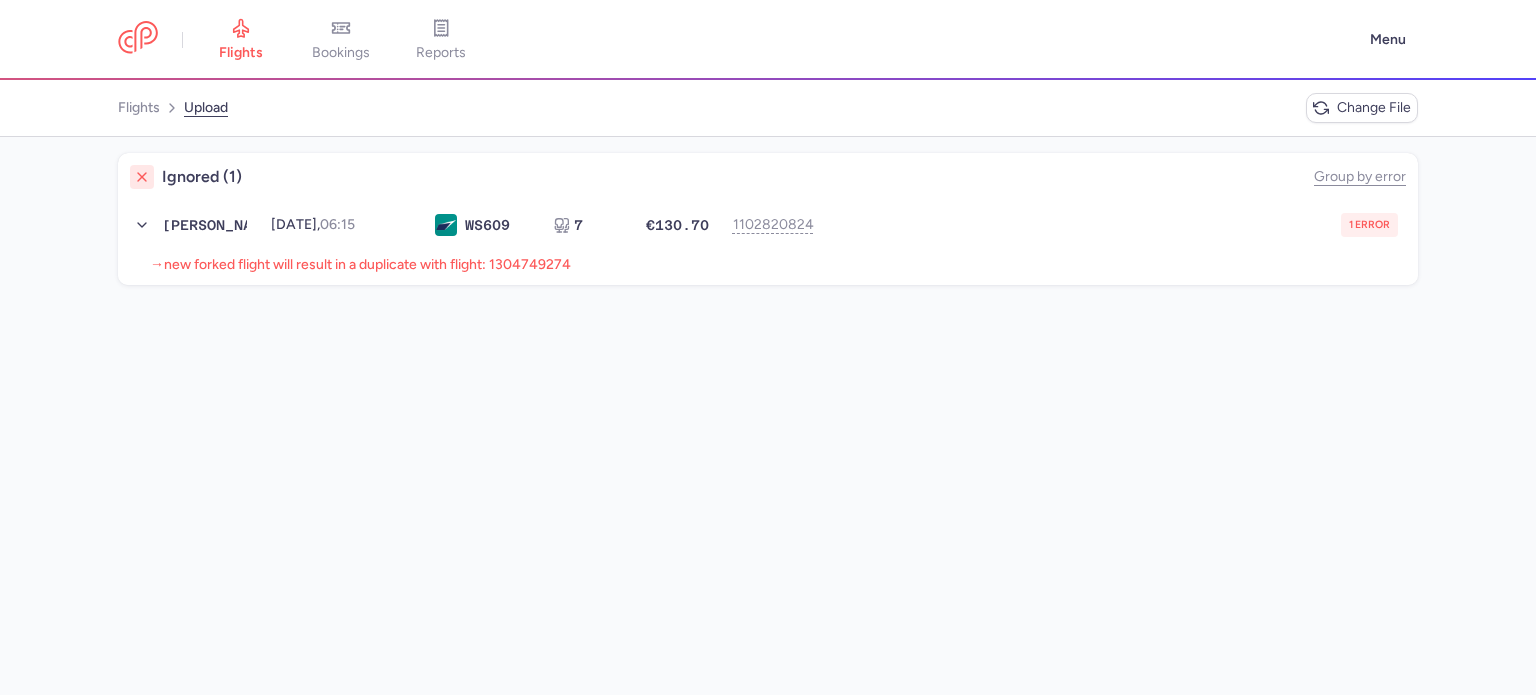 click on "→  new forked flight will result in a duplicate with flight: 1304749274" at bounding box center (768, 267) 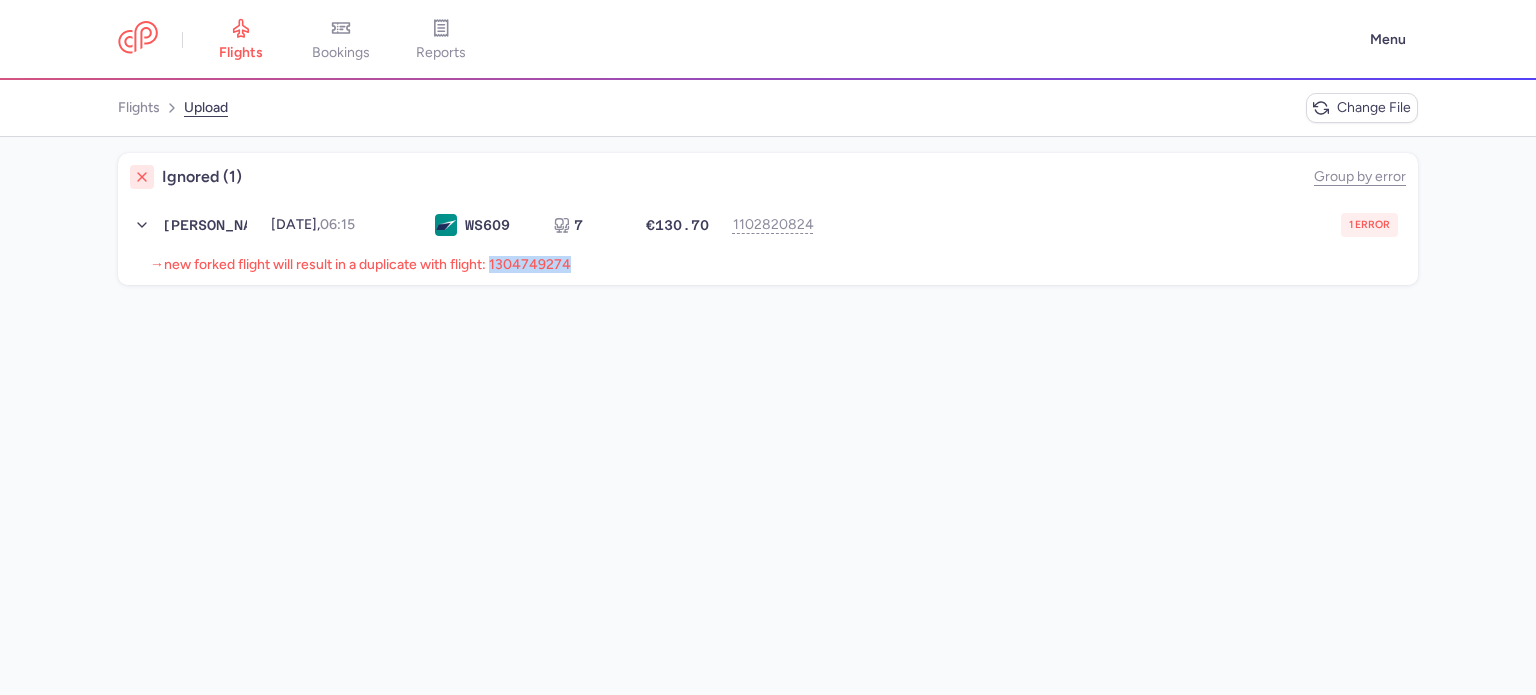 click on "new forked flight will result in a duplicate with flight: 1304749274" at bounding box center (367, 264) 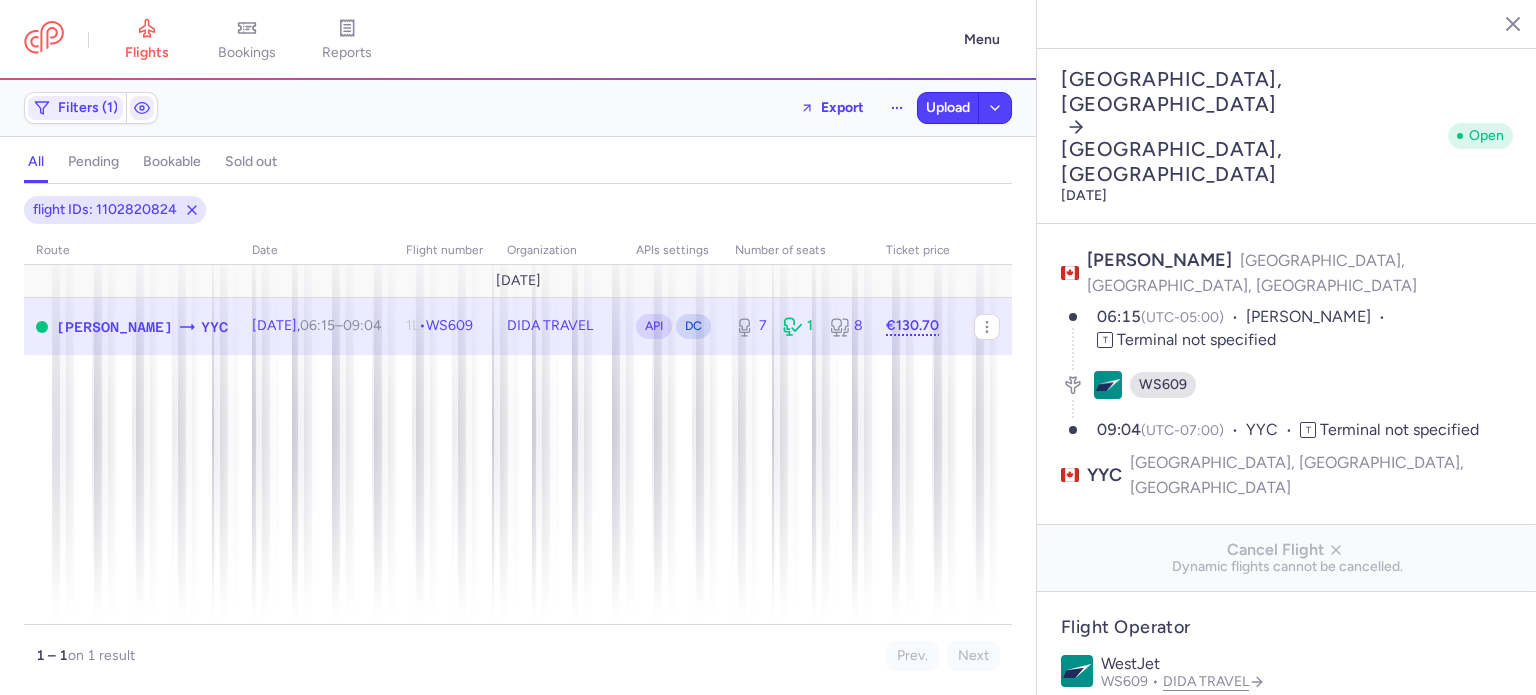 select on "days" 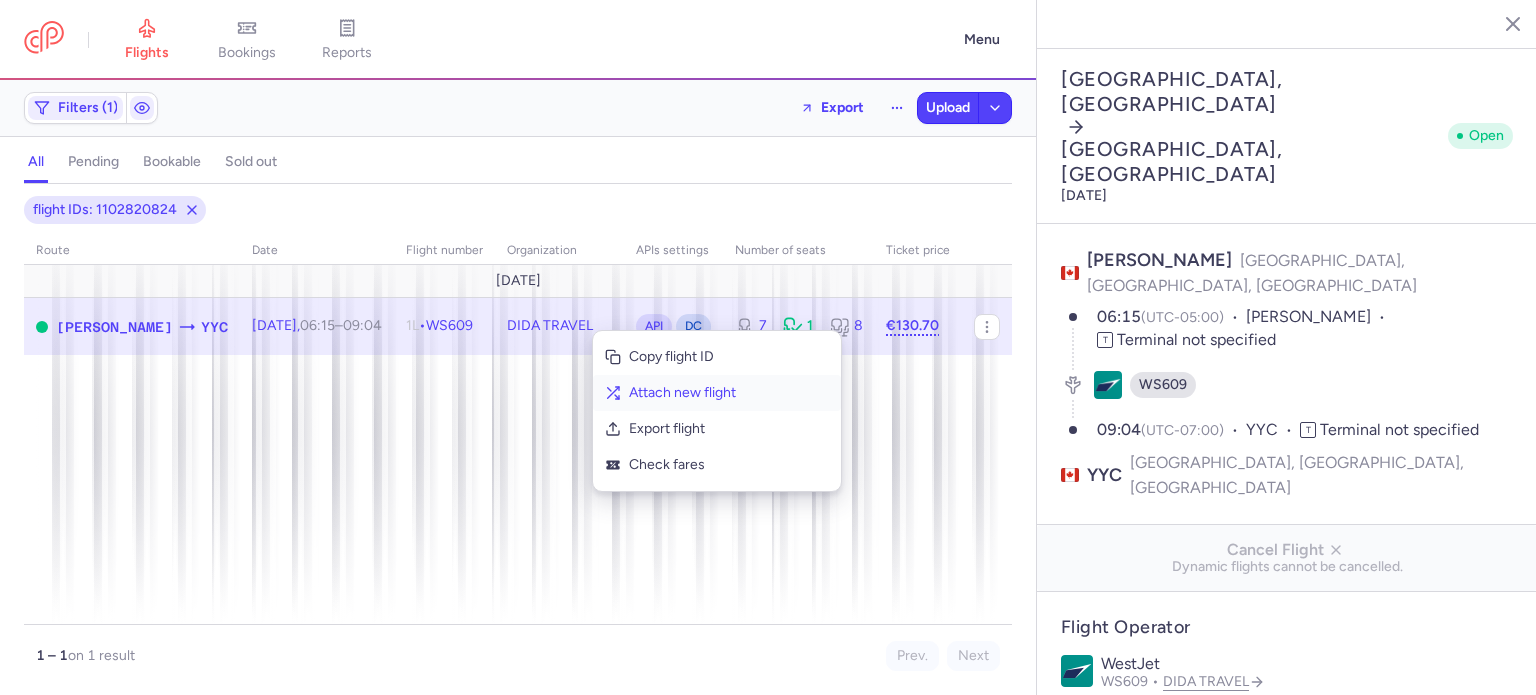 click on "Attach new flight" at bounding box center (729, 393) 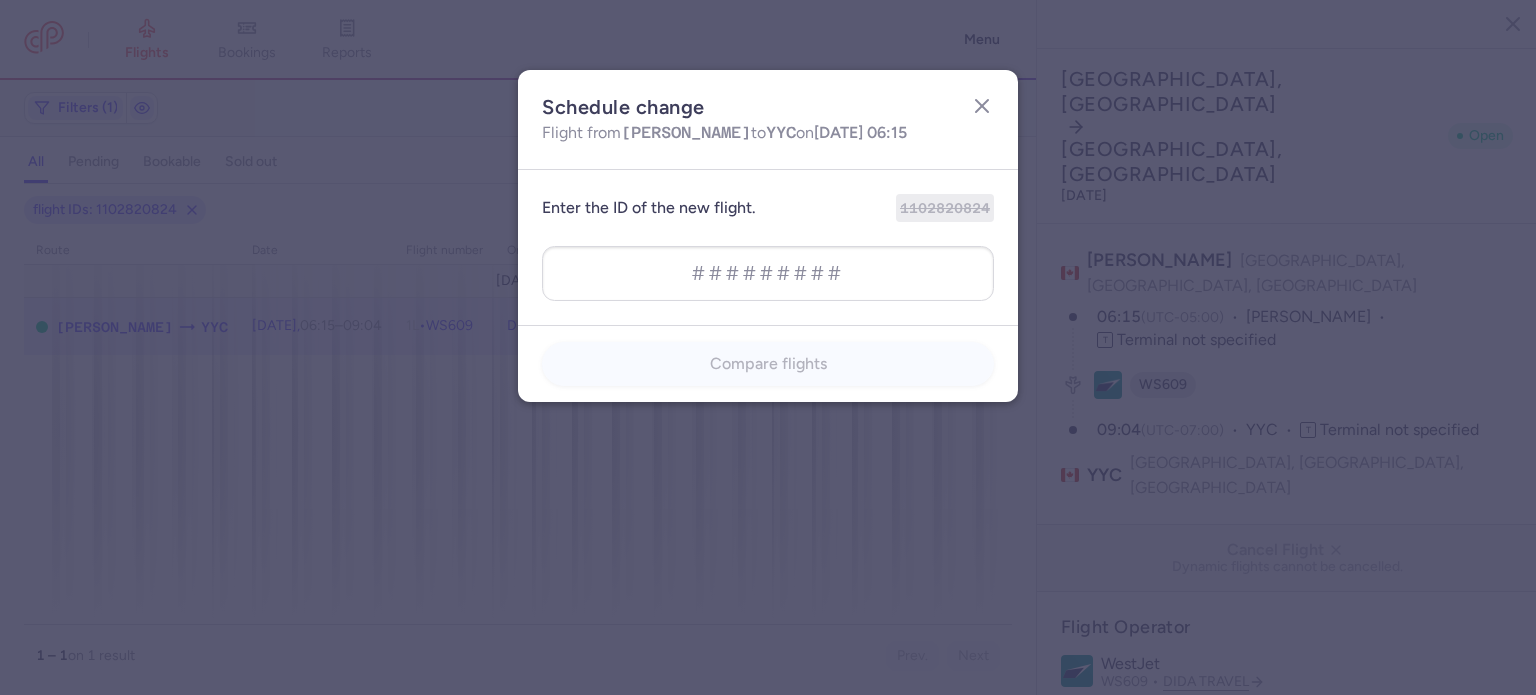type on "1304749274" 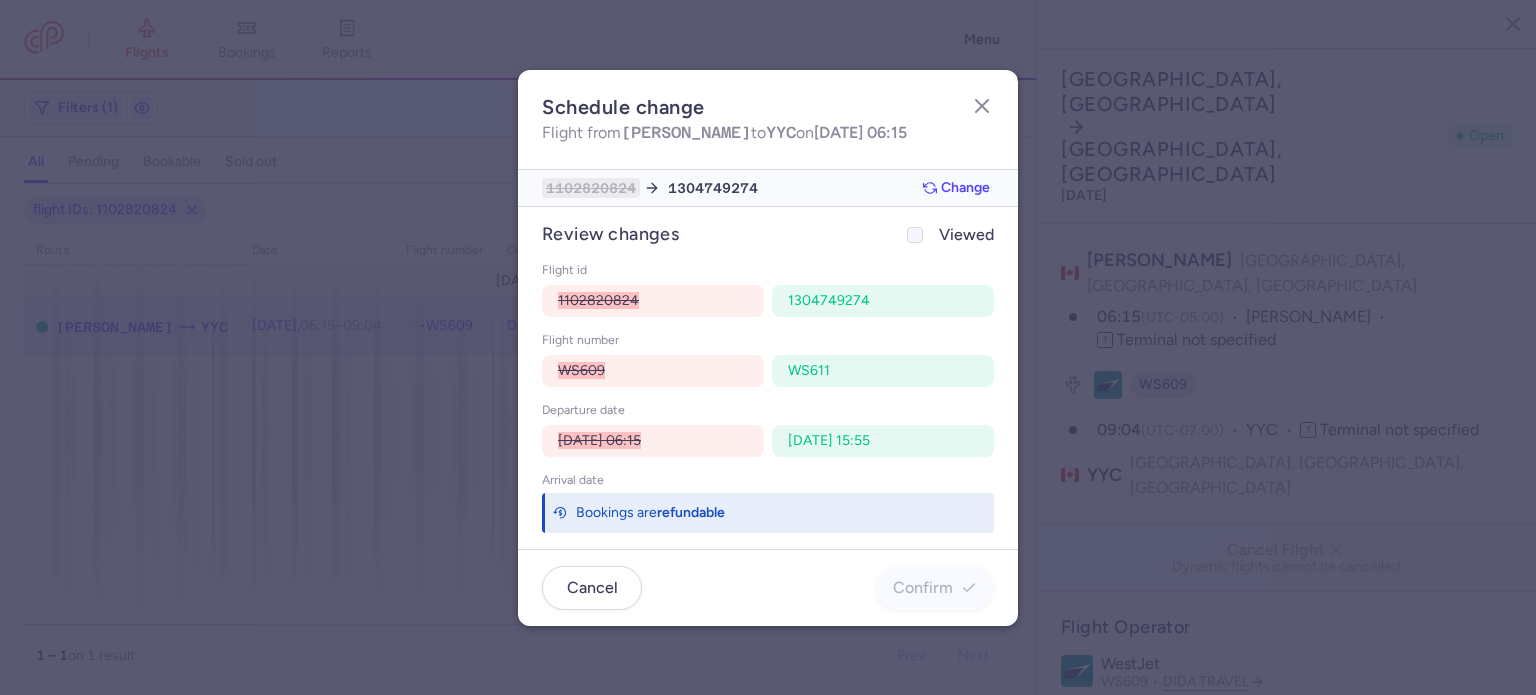 click on "Viewed" 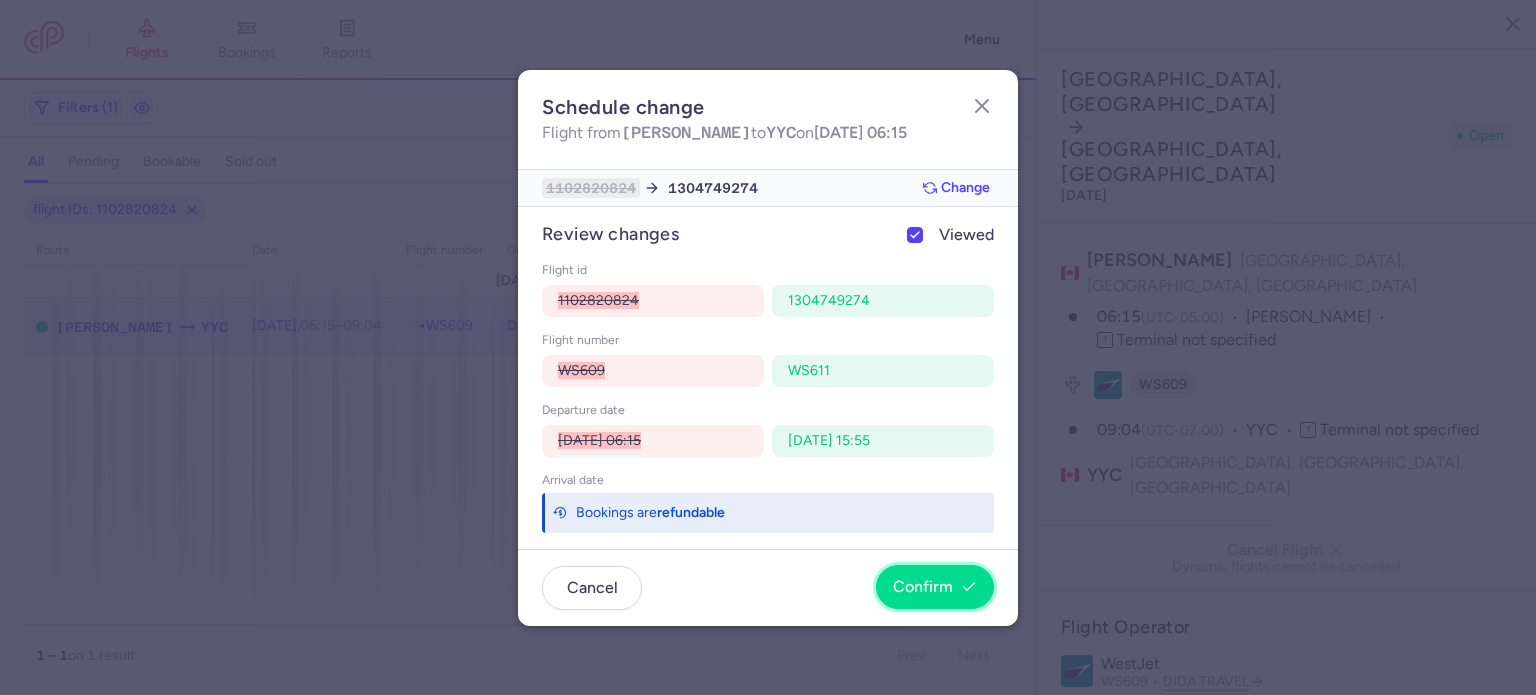 click on "Confirm" at bounding box center [935, 587] 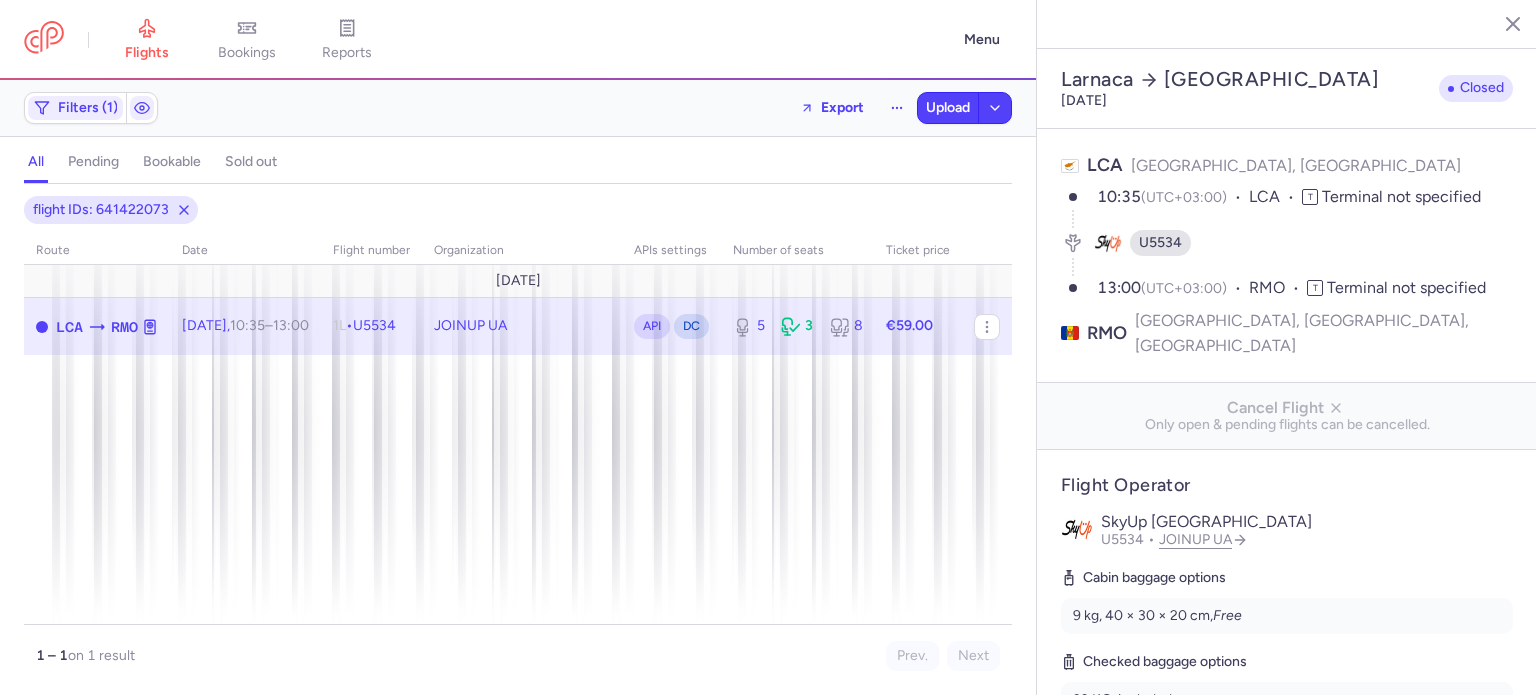 select on "hours" 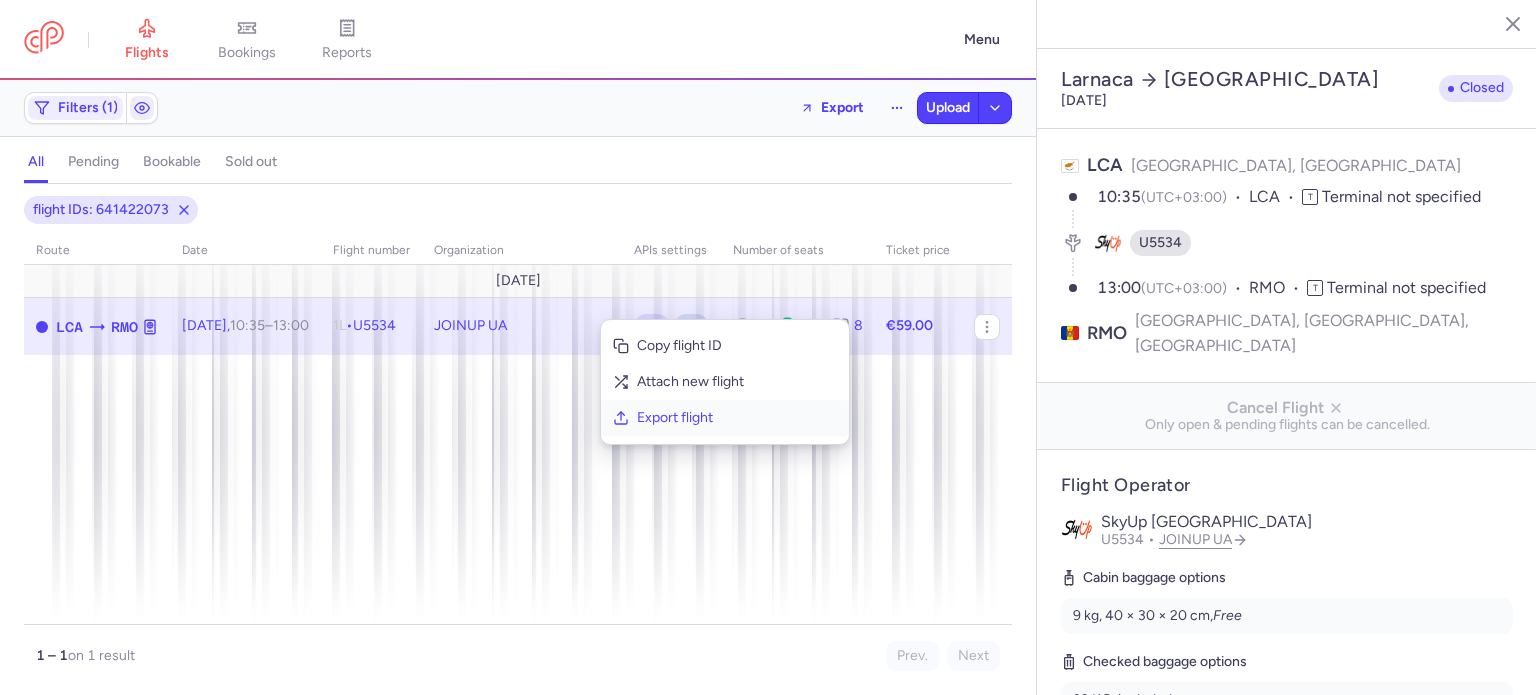click on "Export flight" at bounding box center (737, 418) 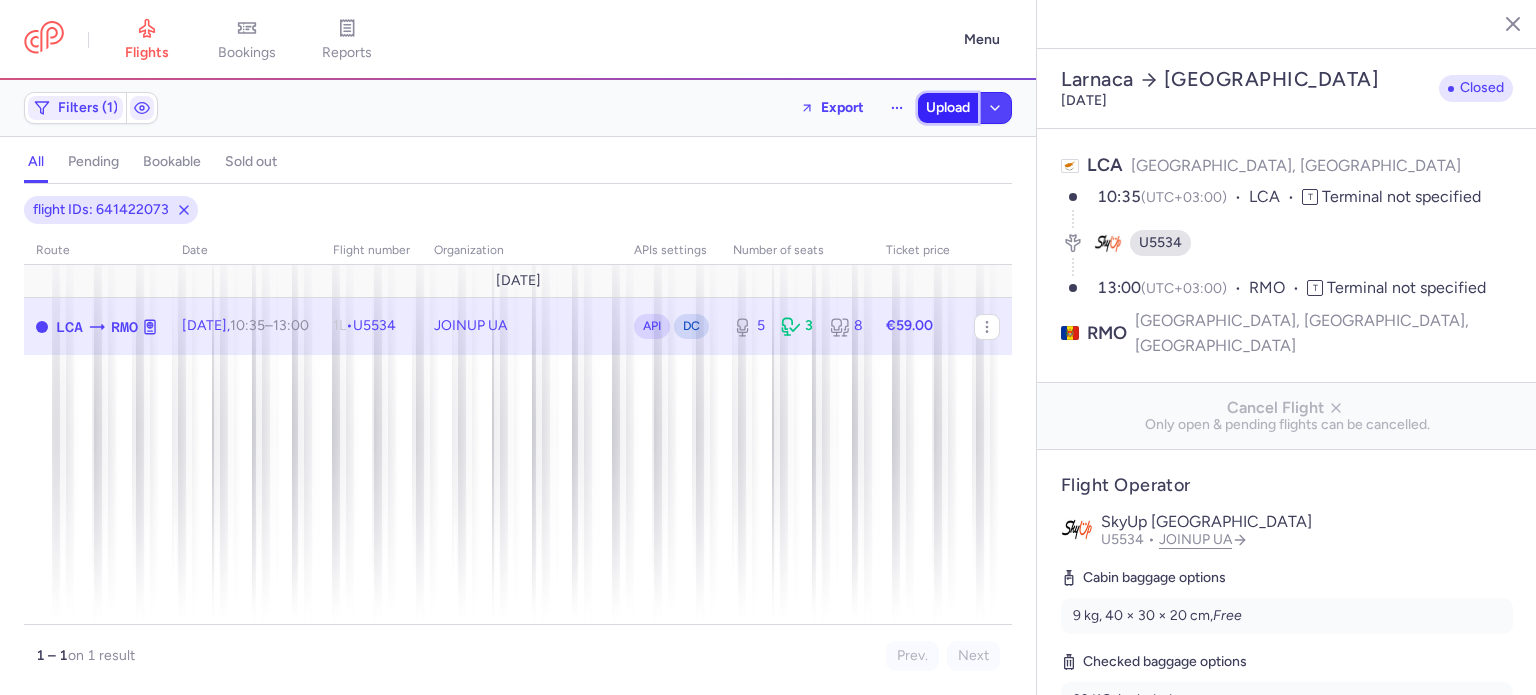 click on "Upload" at bounding box center [948, 108] 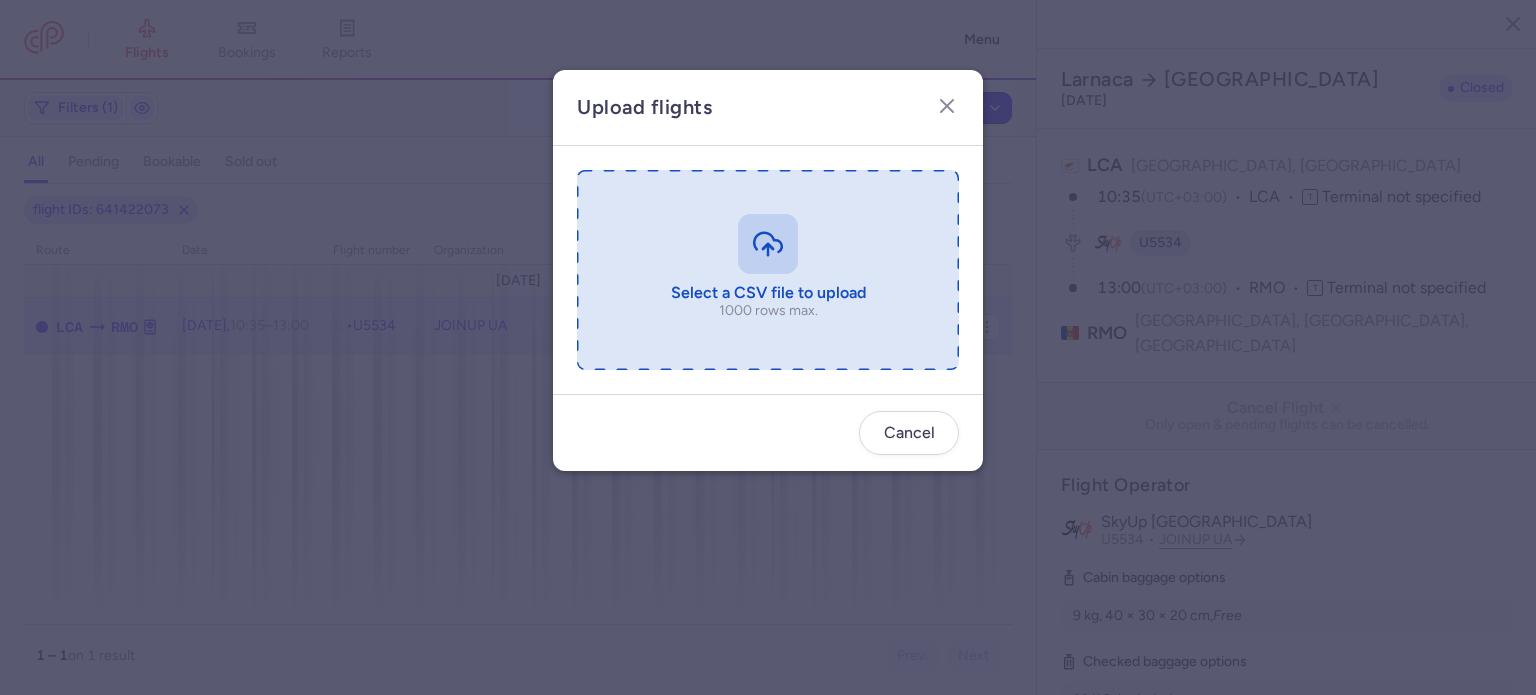 click at bounding box center [768, 270] 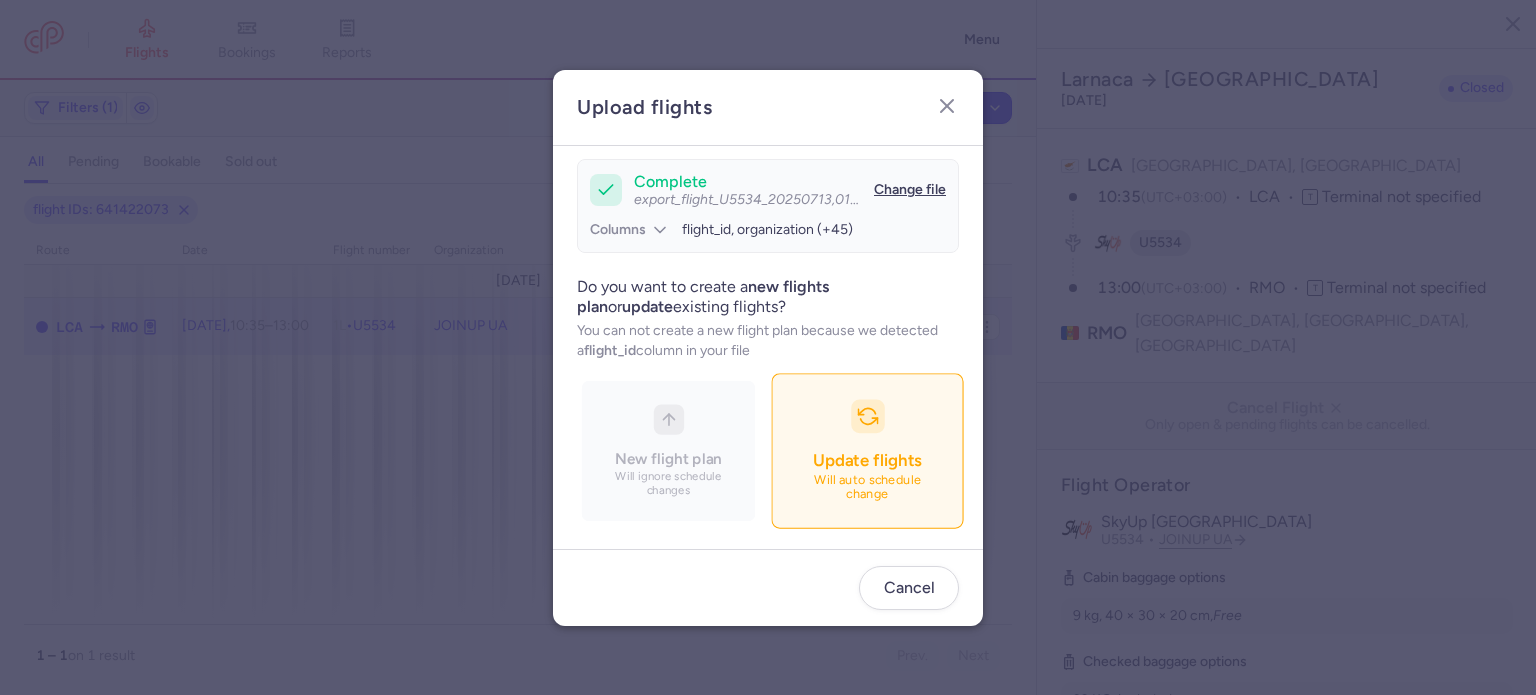 scroll, scrollTop: 172, scrollLeft: 0, axis: vertical 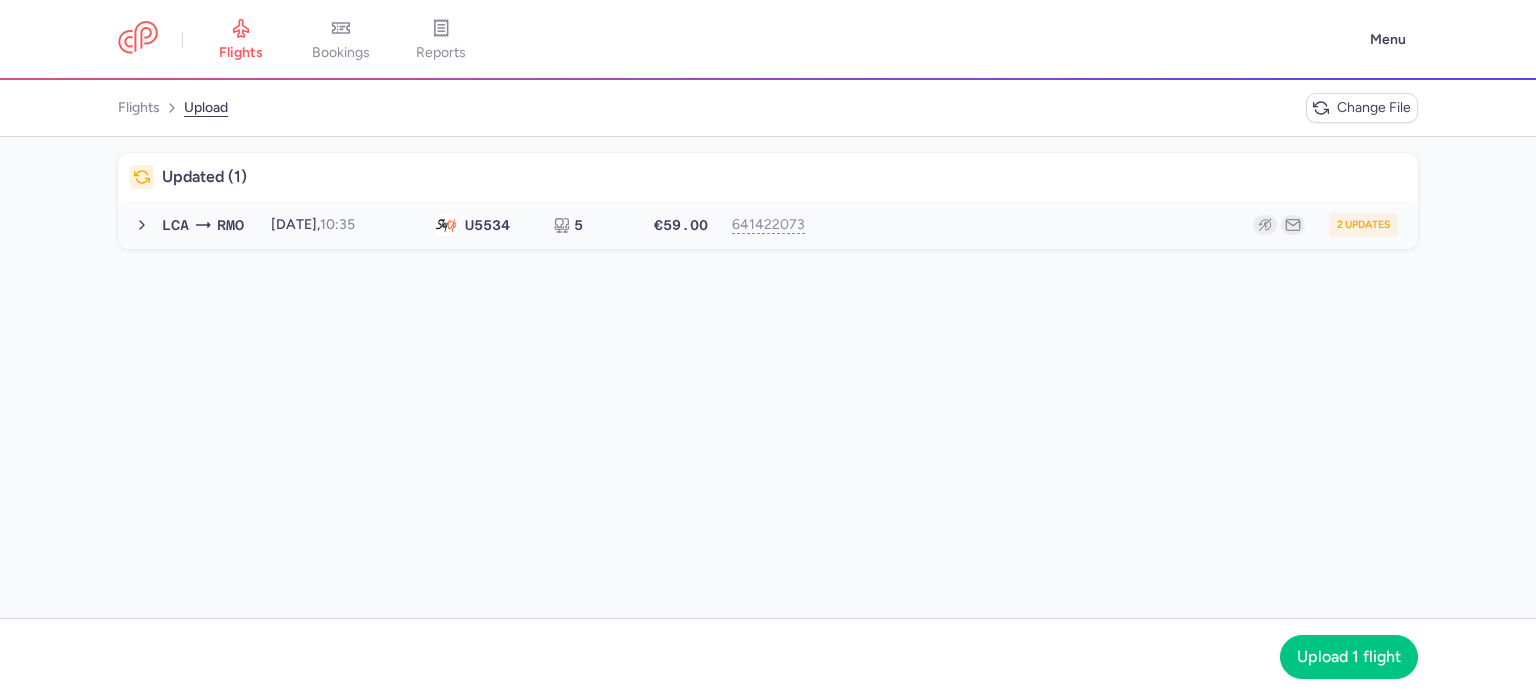 click on "2 updates" at bounding box center (1112, 225) 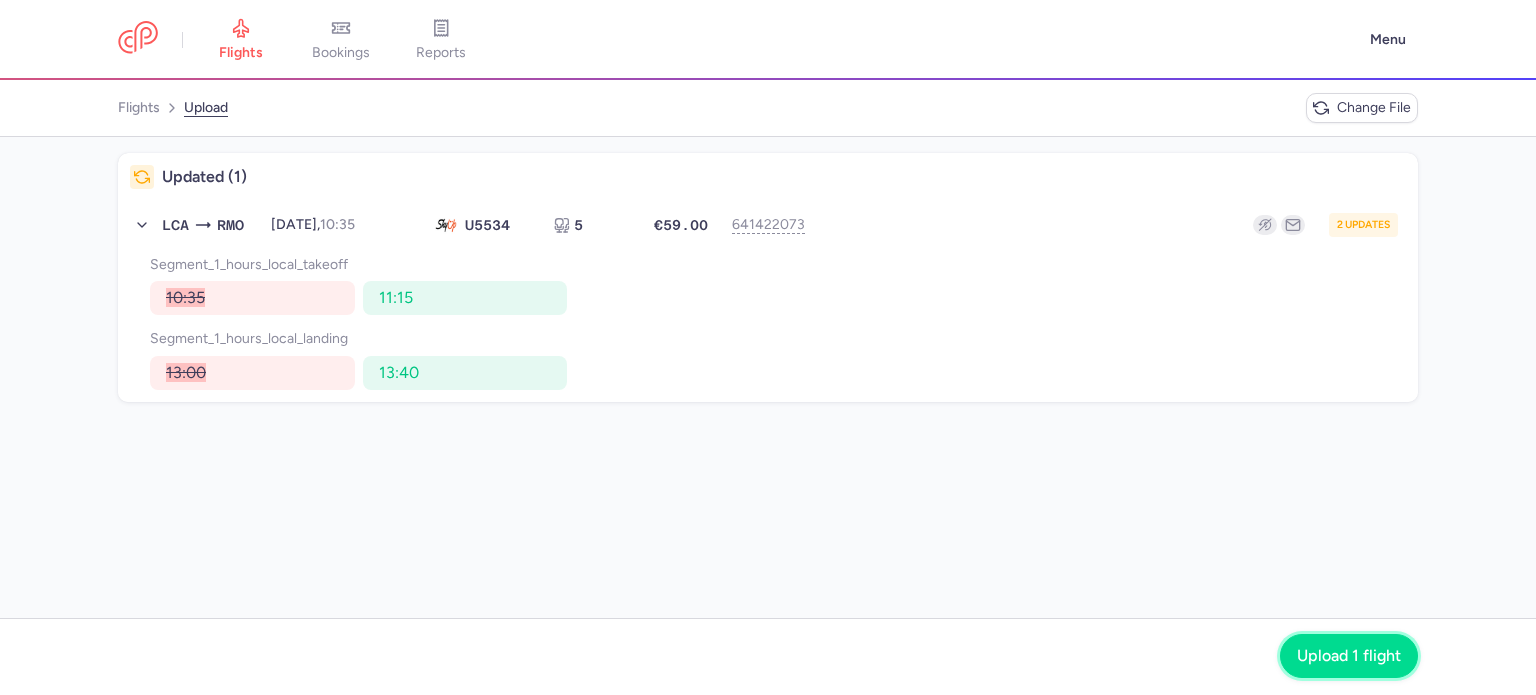 click on "Upload 1 flight" at bounding box center (1349, 656) 